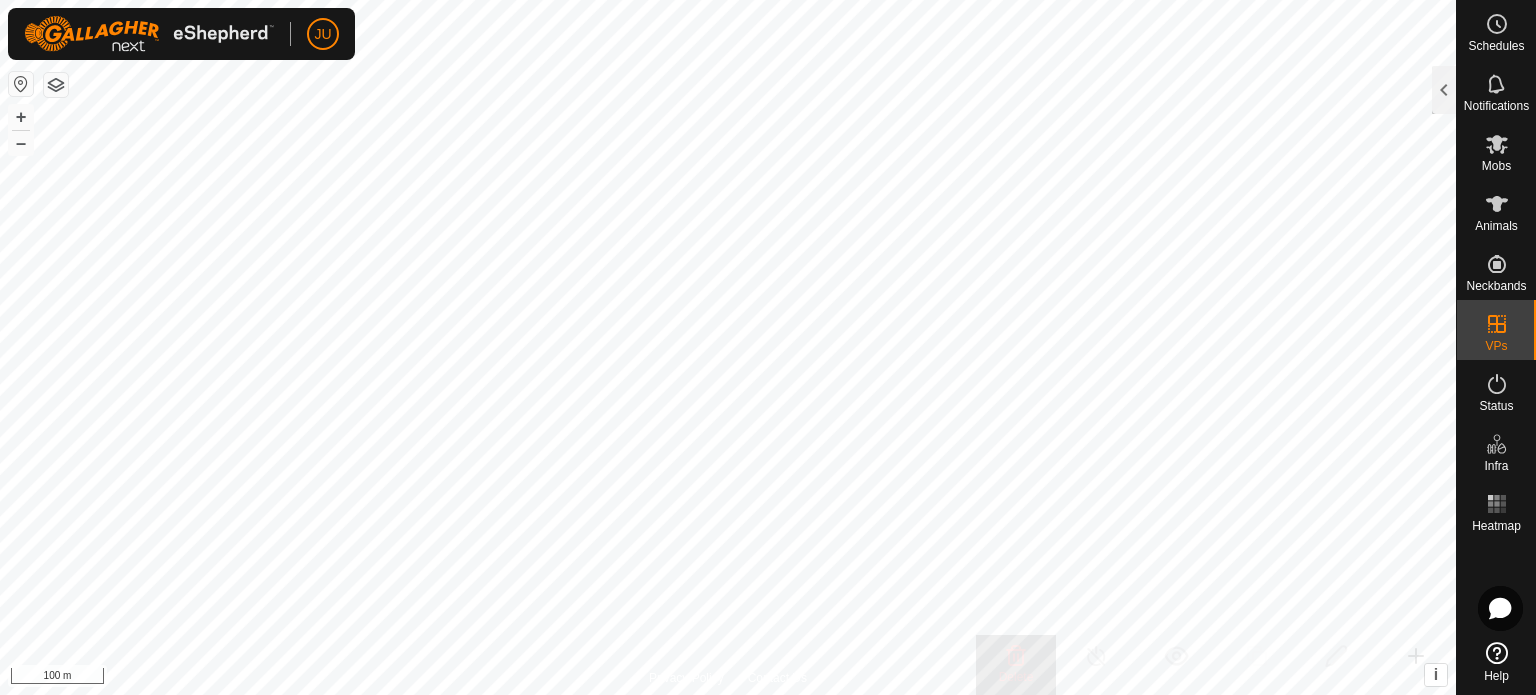 scroll, scrollTop: 0, scrollLeft: 0, axis: both 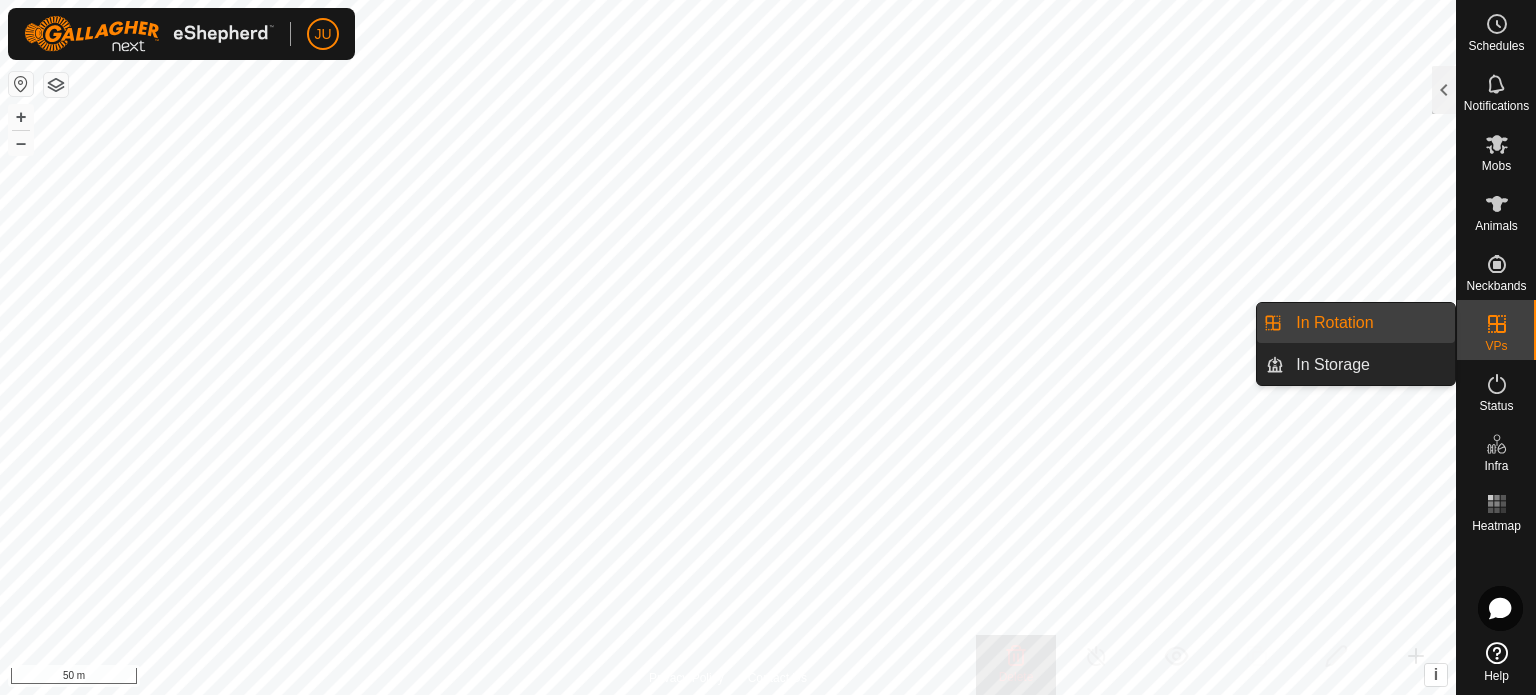 click on "In Rotation" at bounding box center [1369, 323] 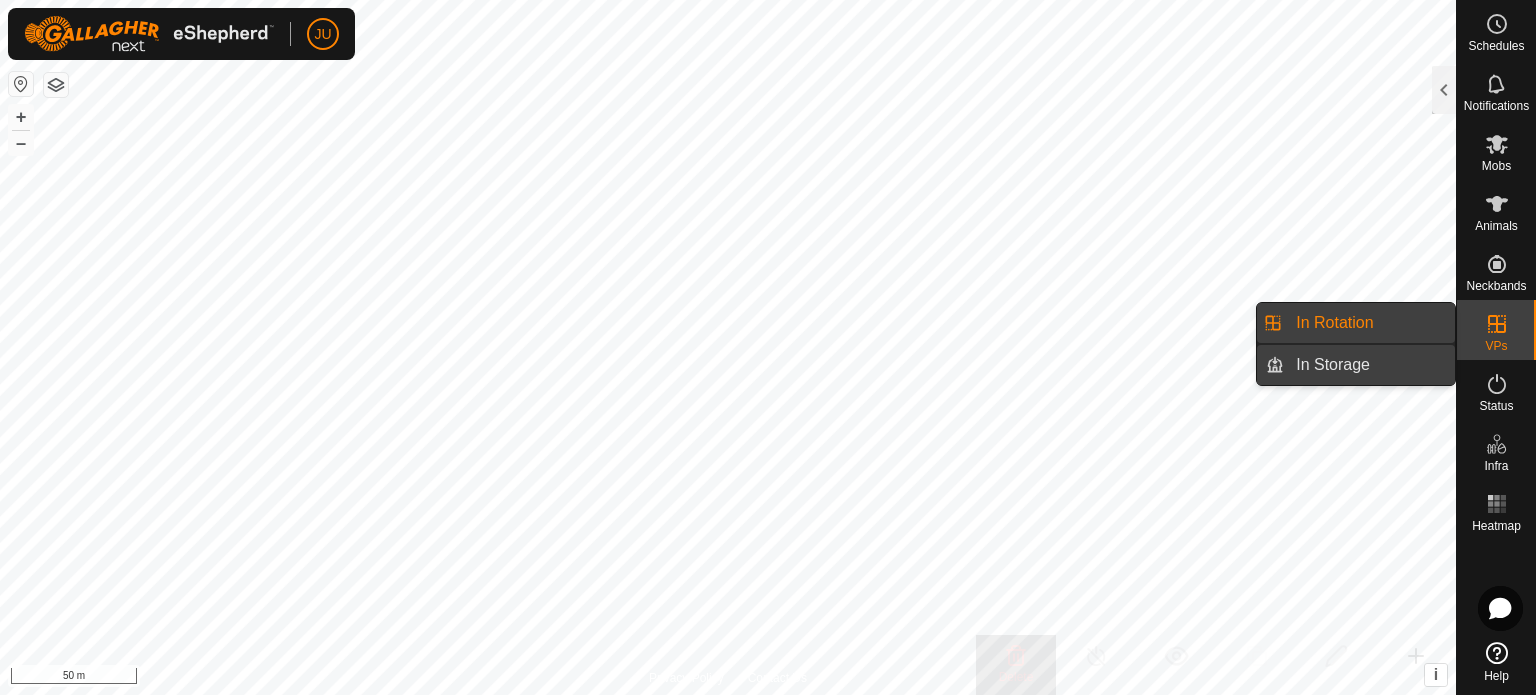 click on "In Storage" at bounding box center (1369, 365) 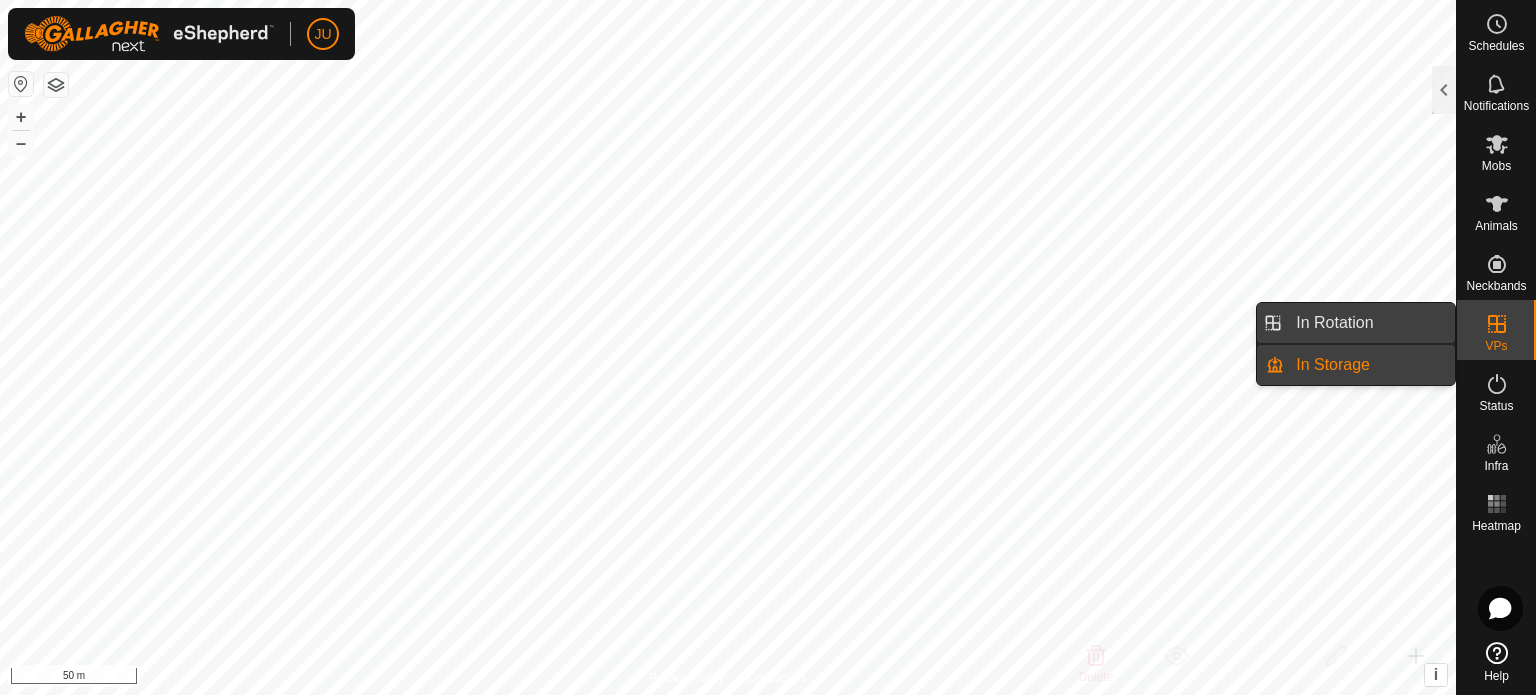 click on "In Rotation" at bounding box center (1369, 323) 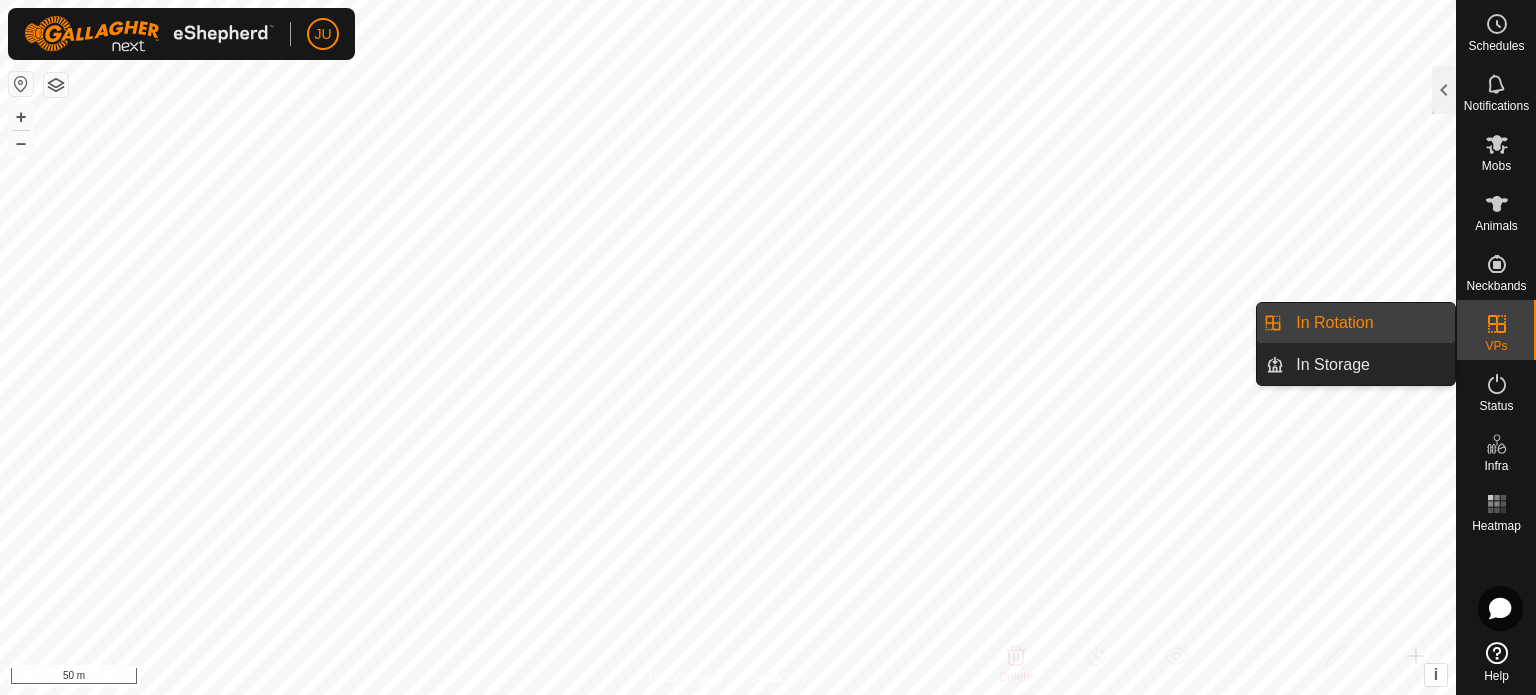 click 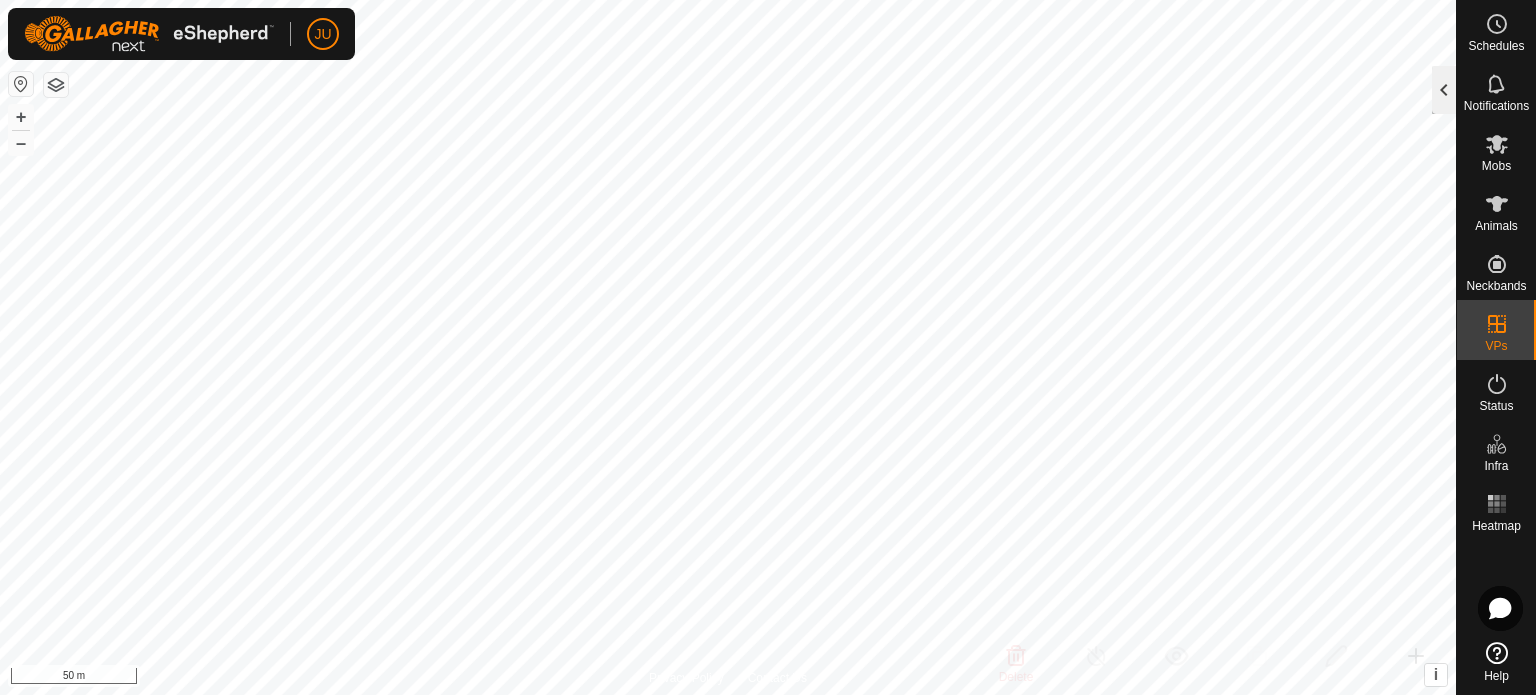 click 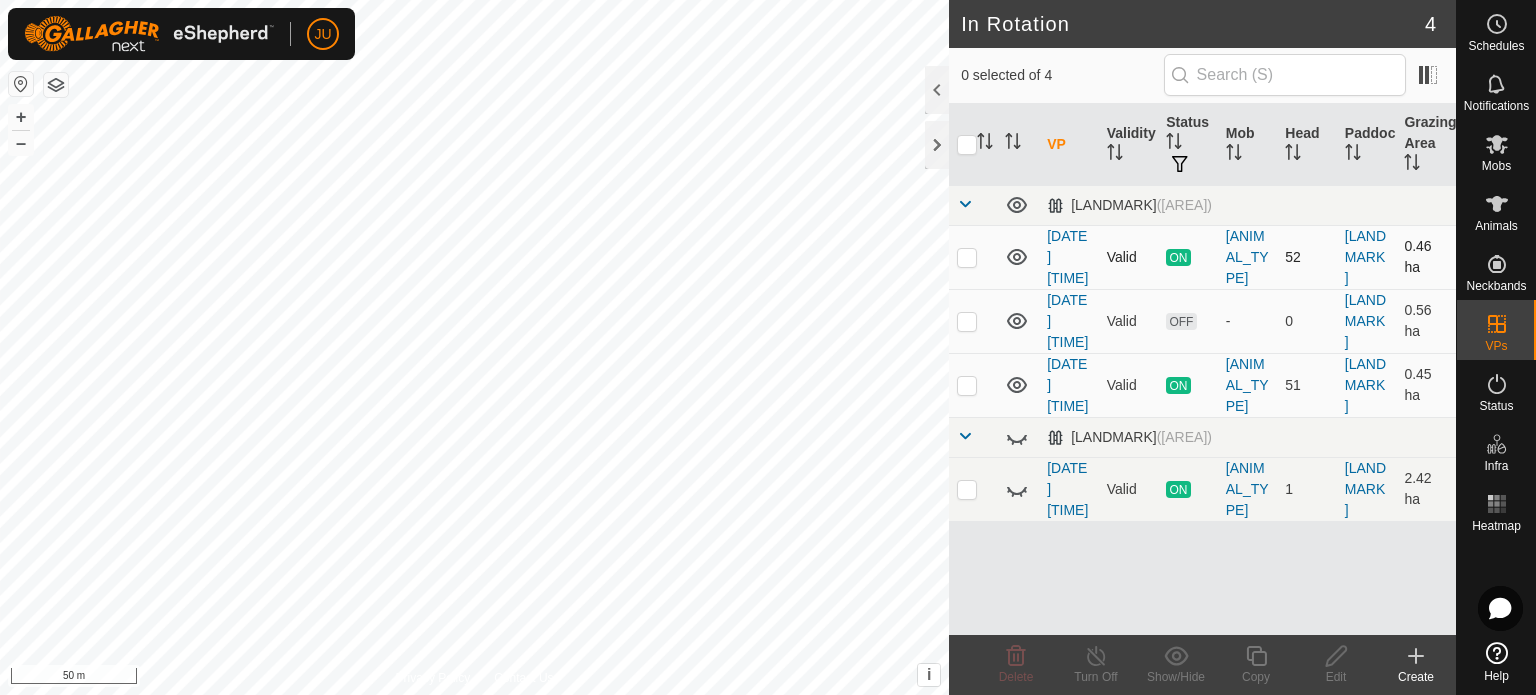 click at bounding box center [967, 257] 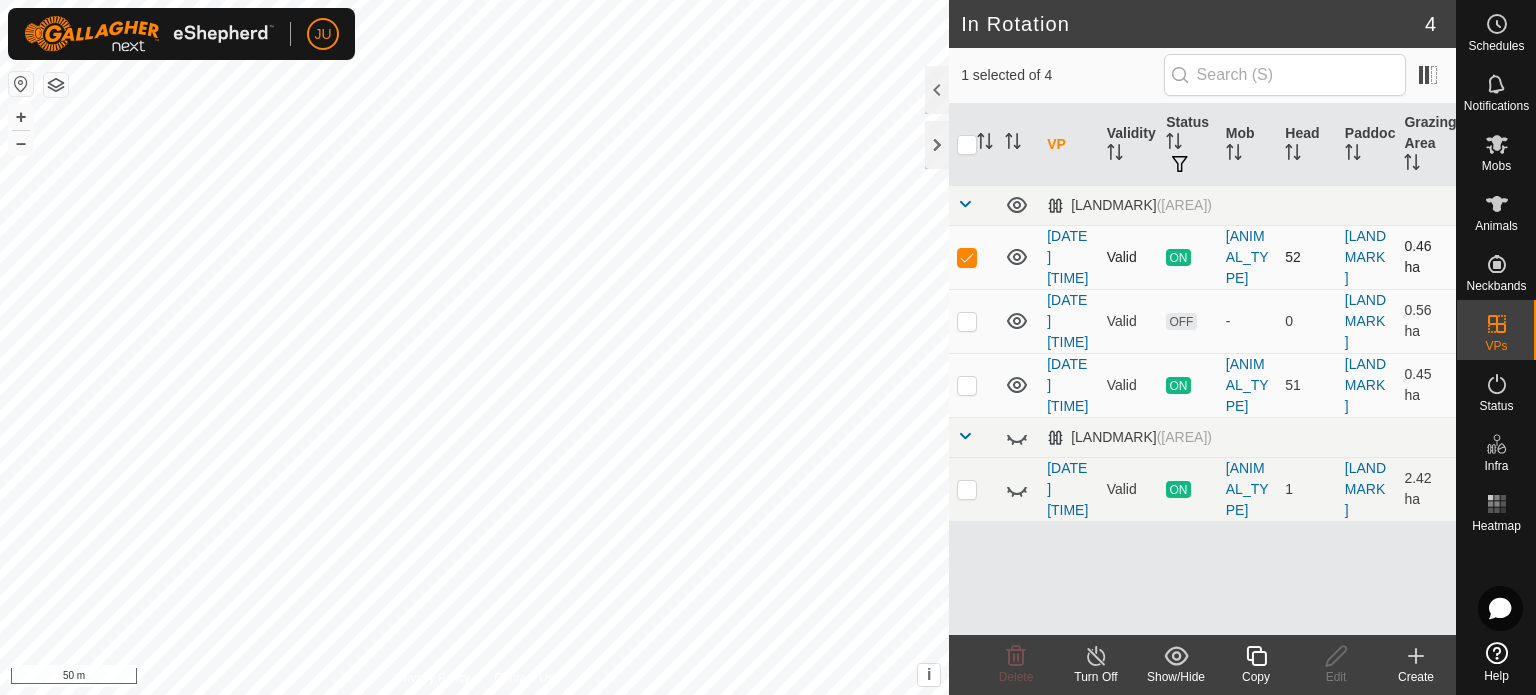 click at bounding box center (967, 257) 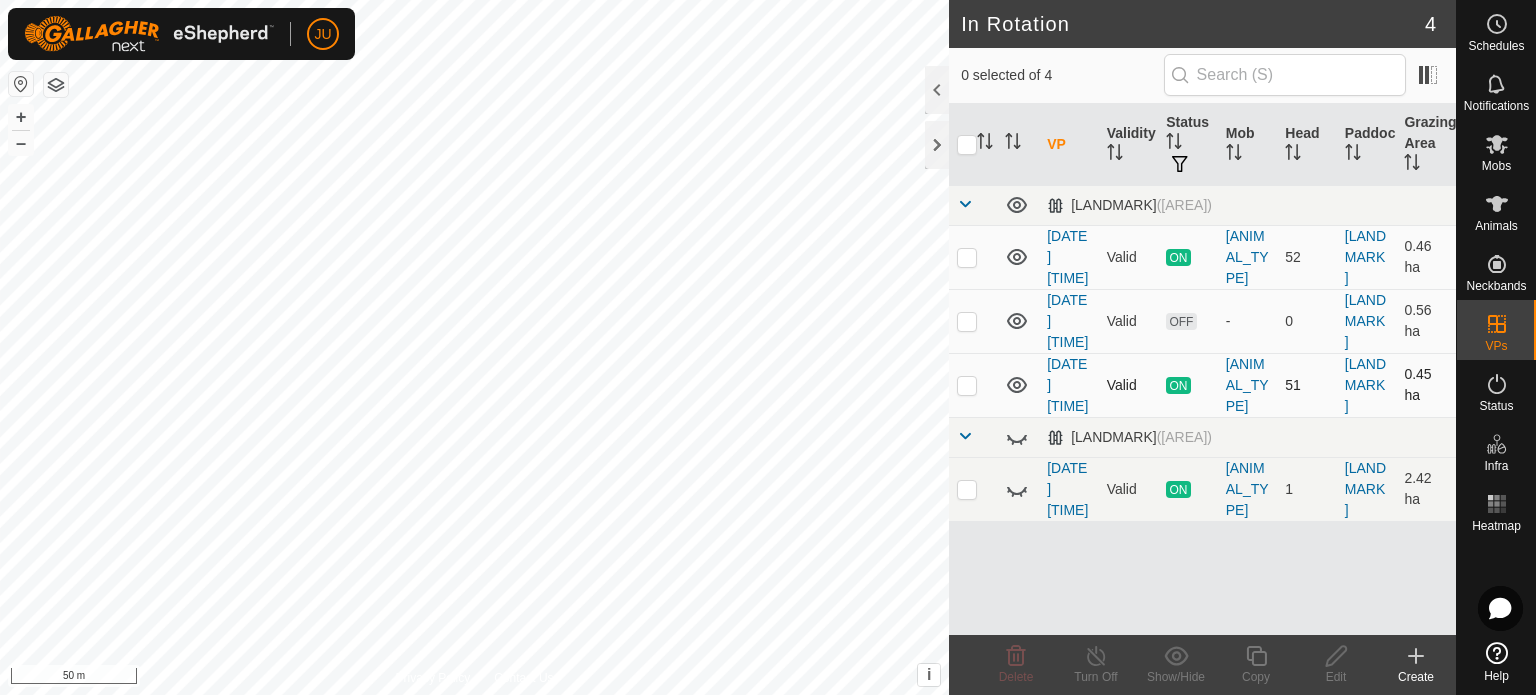 click at bounding box center (967, 385) 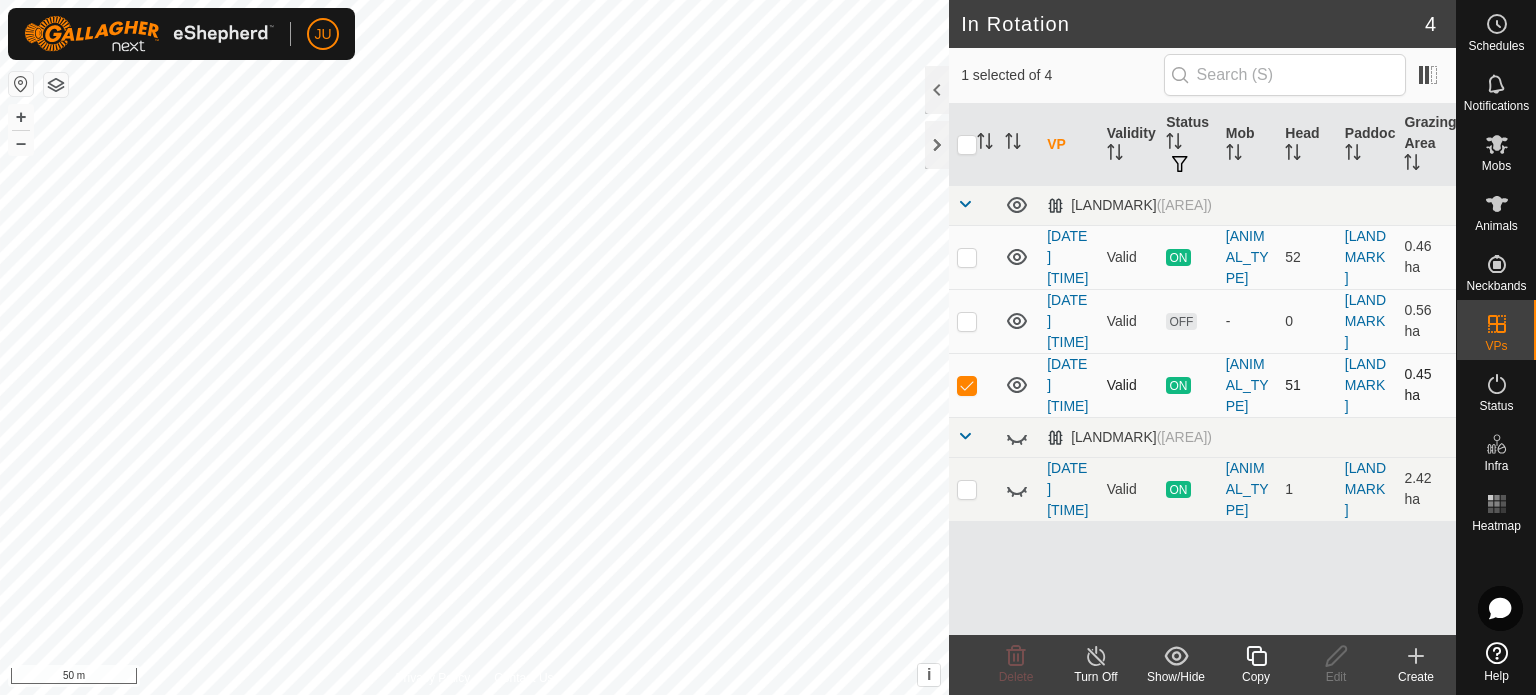 click at bounding box center [967, 385] 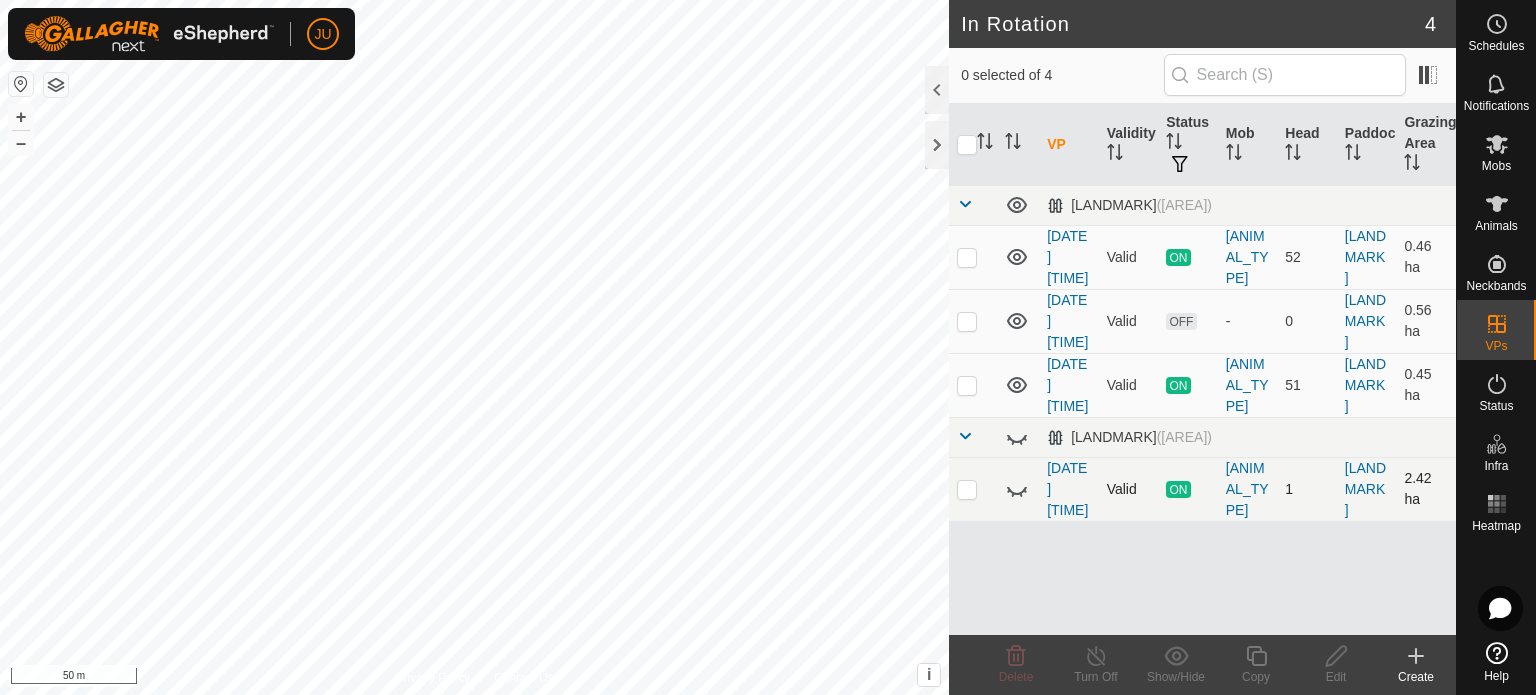 click at bounding box center (967, 489) 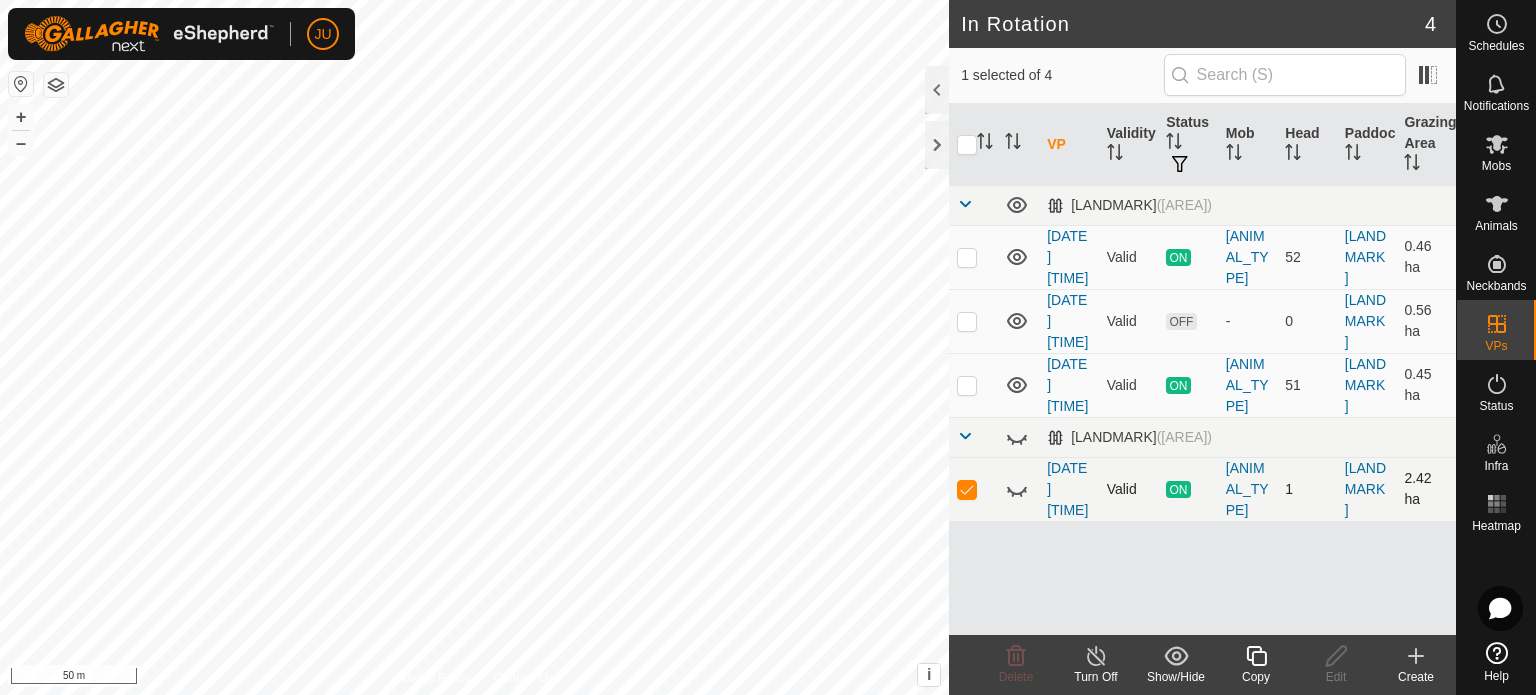 click at bounding box center (967, 489) 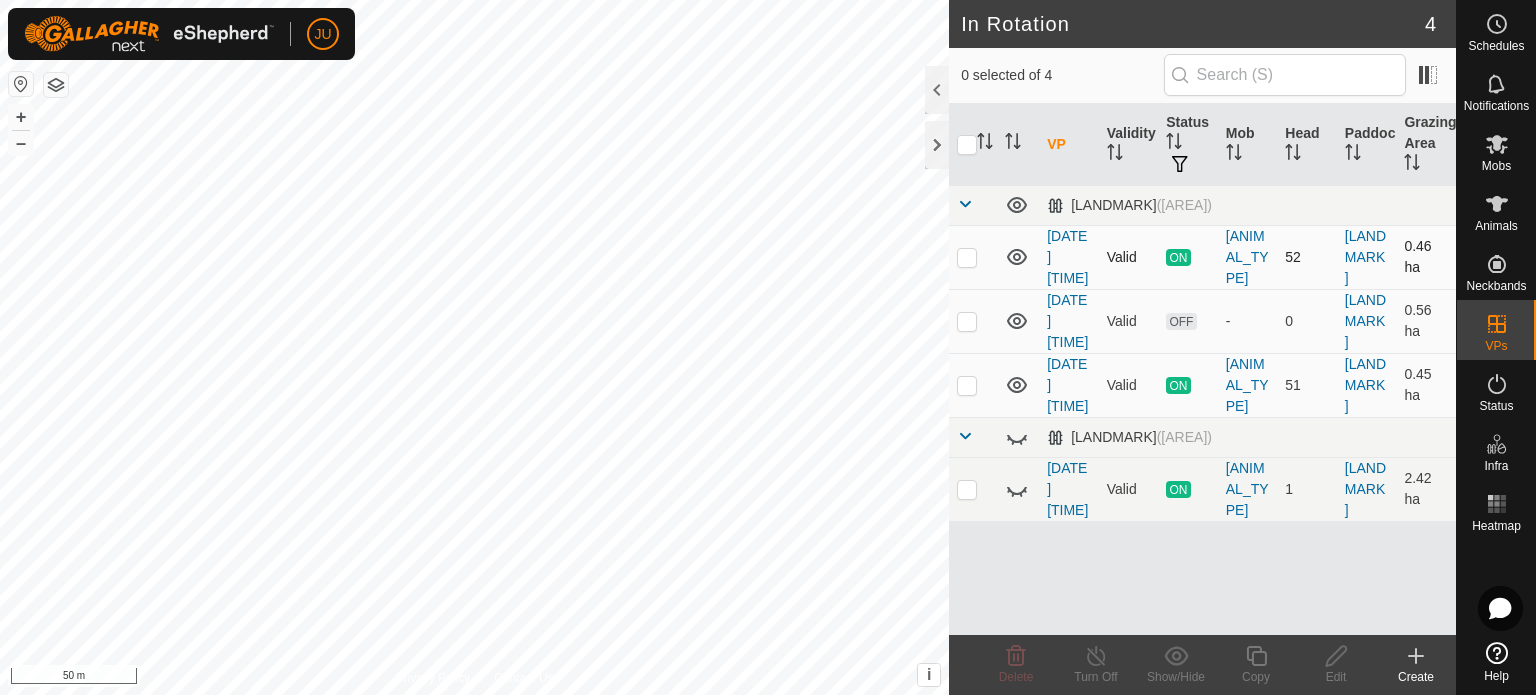 click at bounding box center (967, 257) 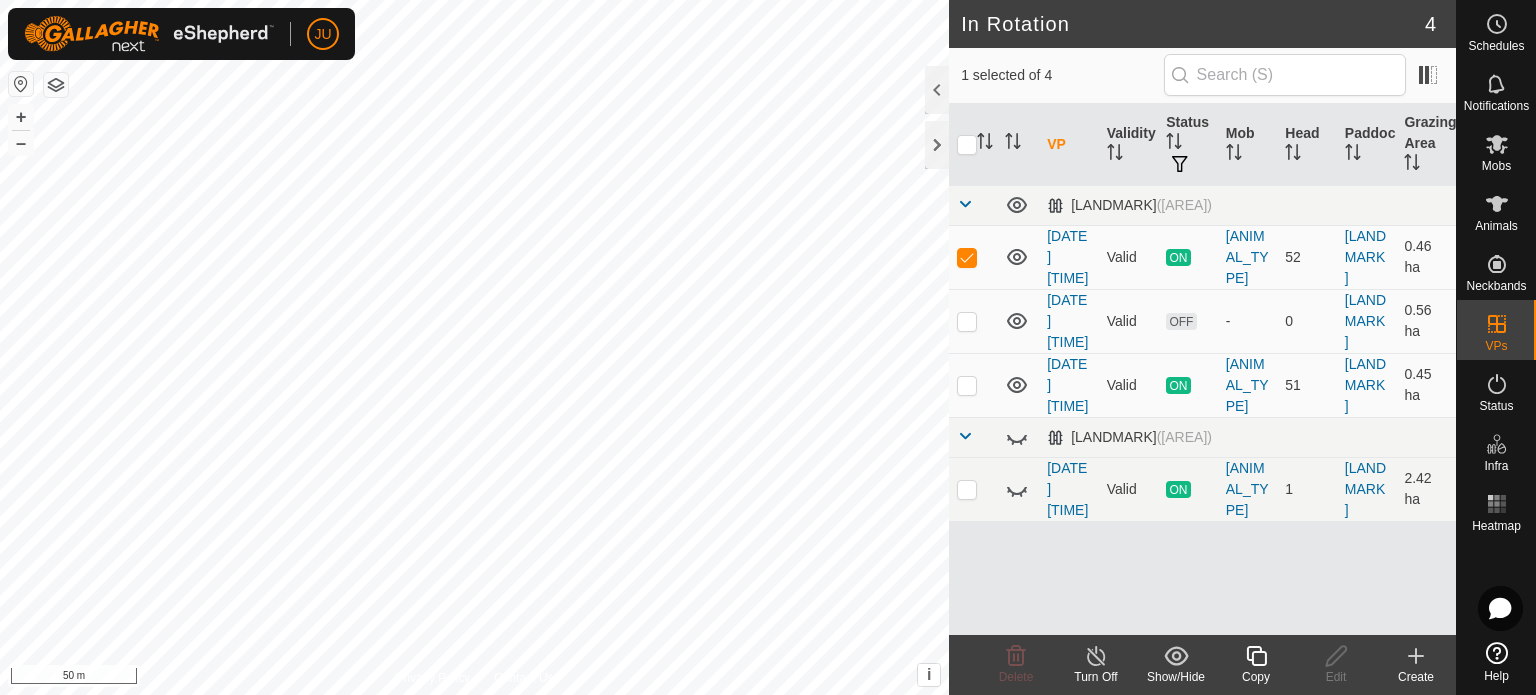 click 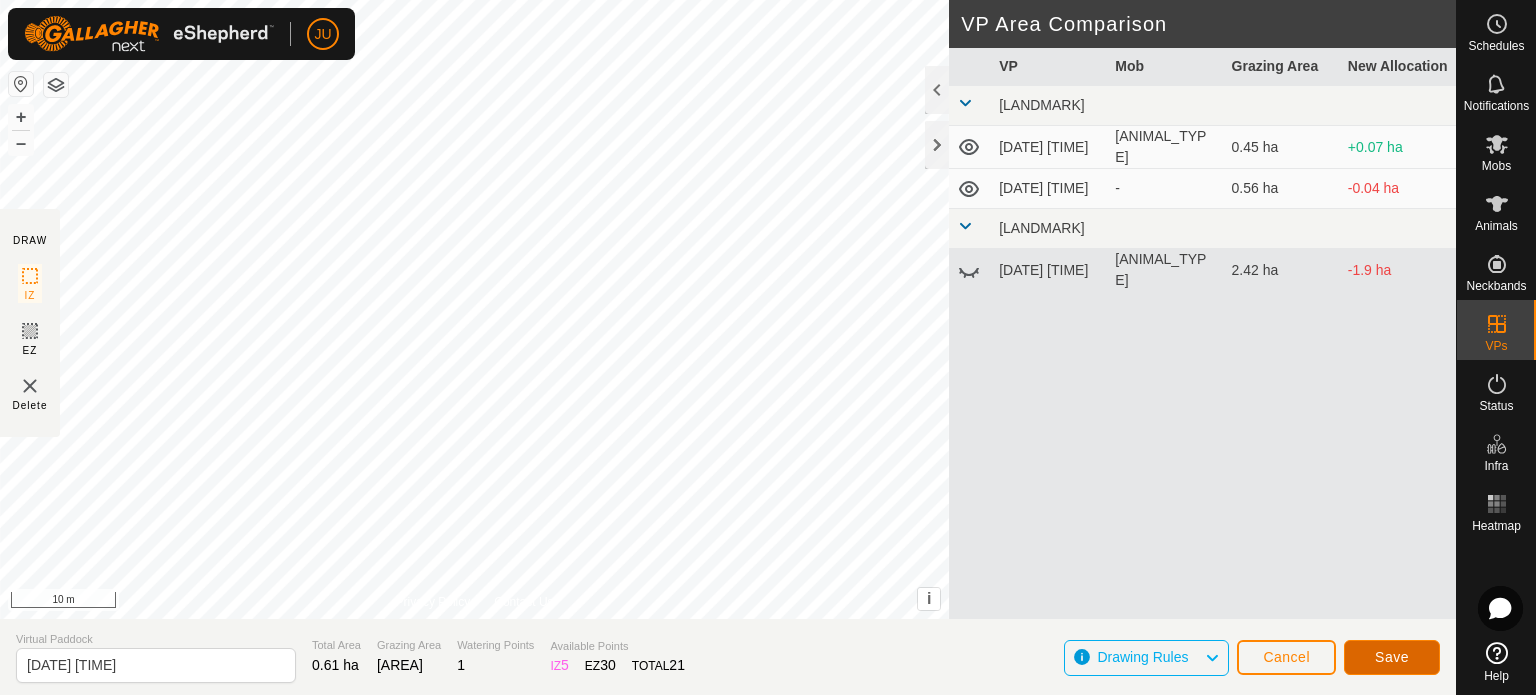 click on "Save" 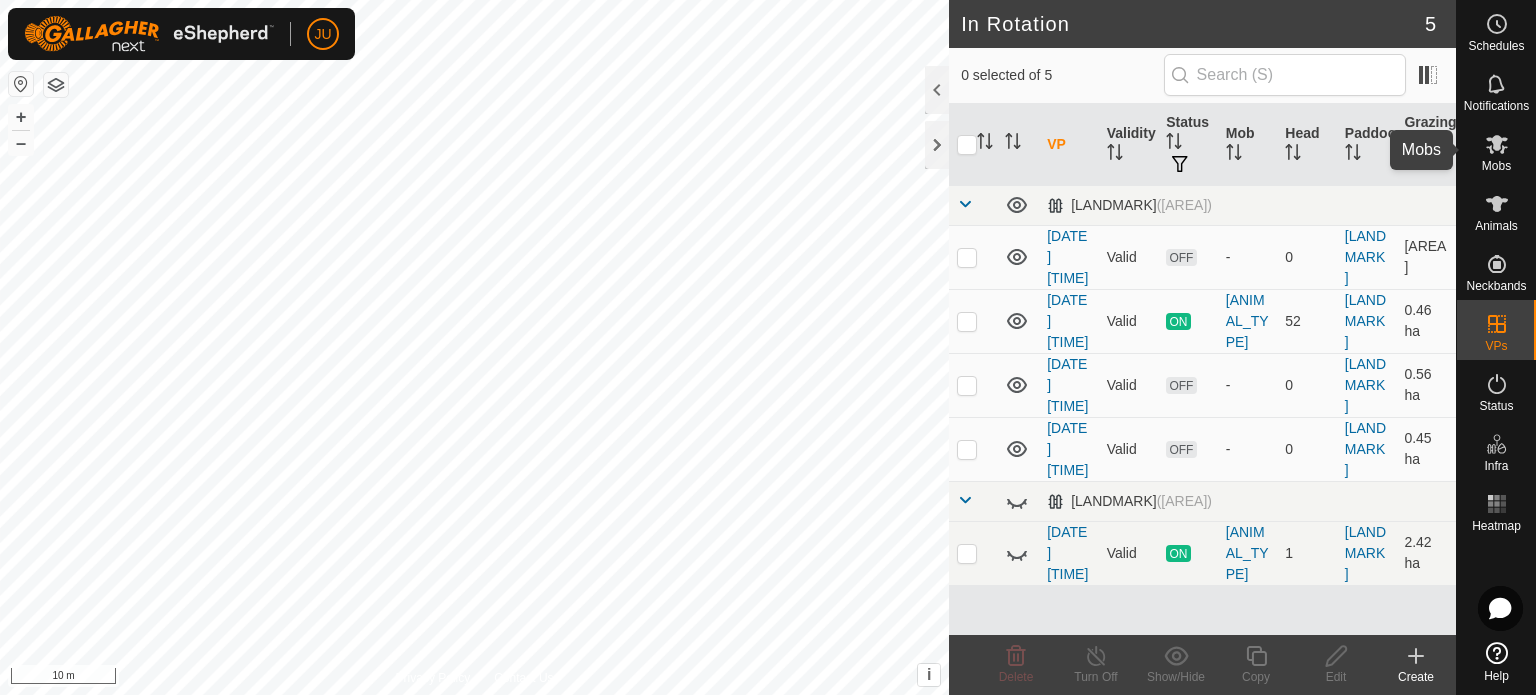 click 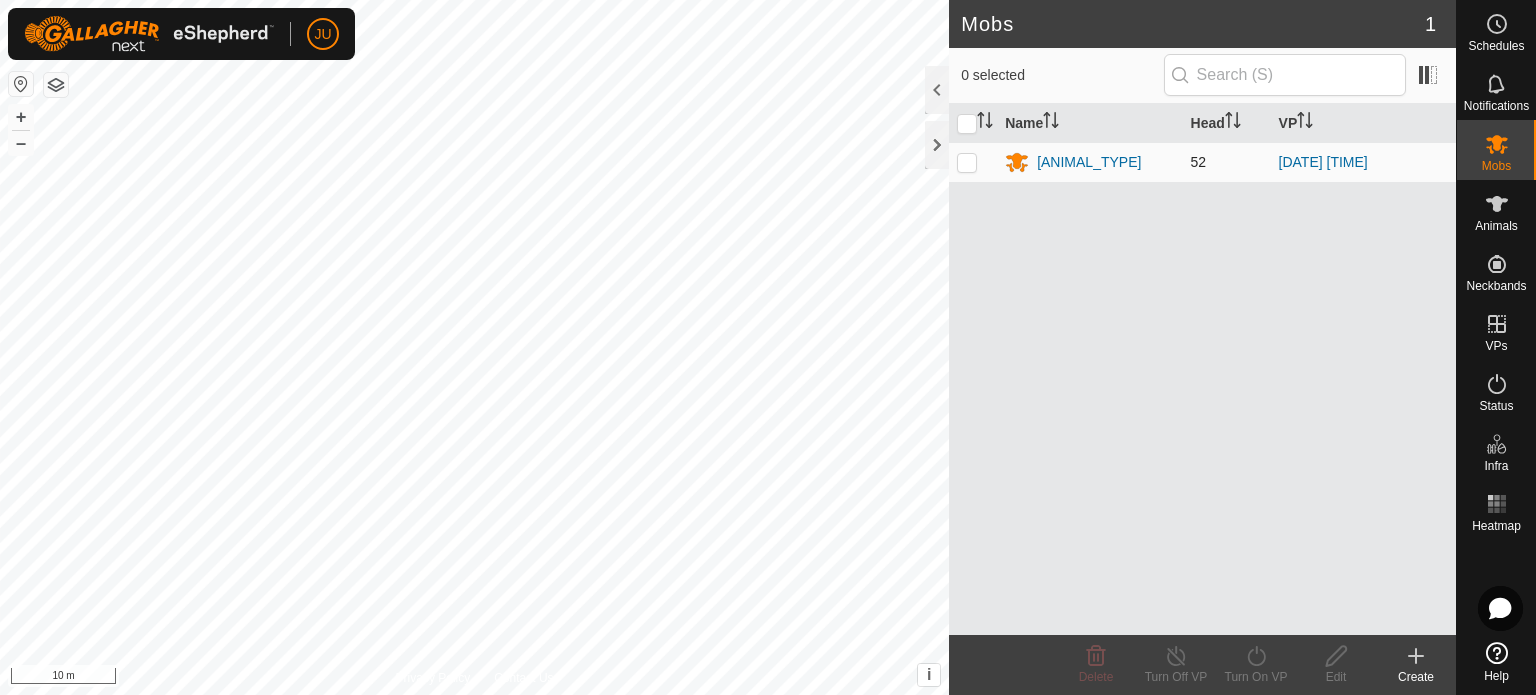 click at bounding box center [967, 162] 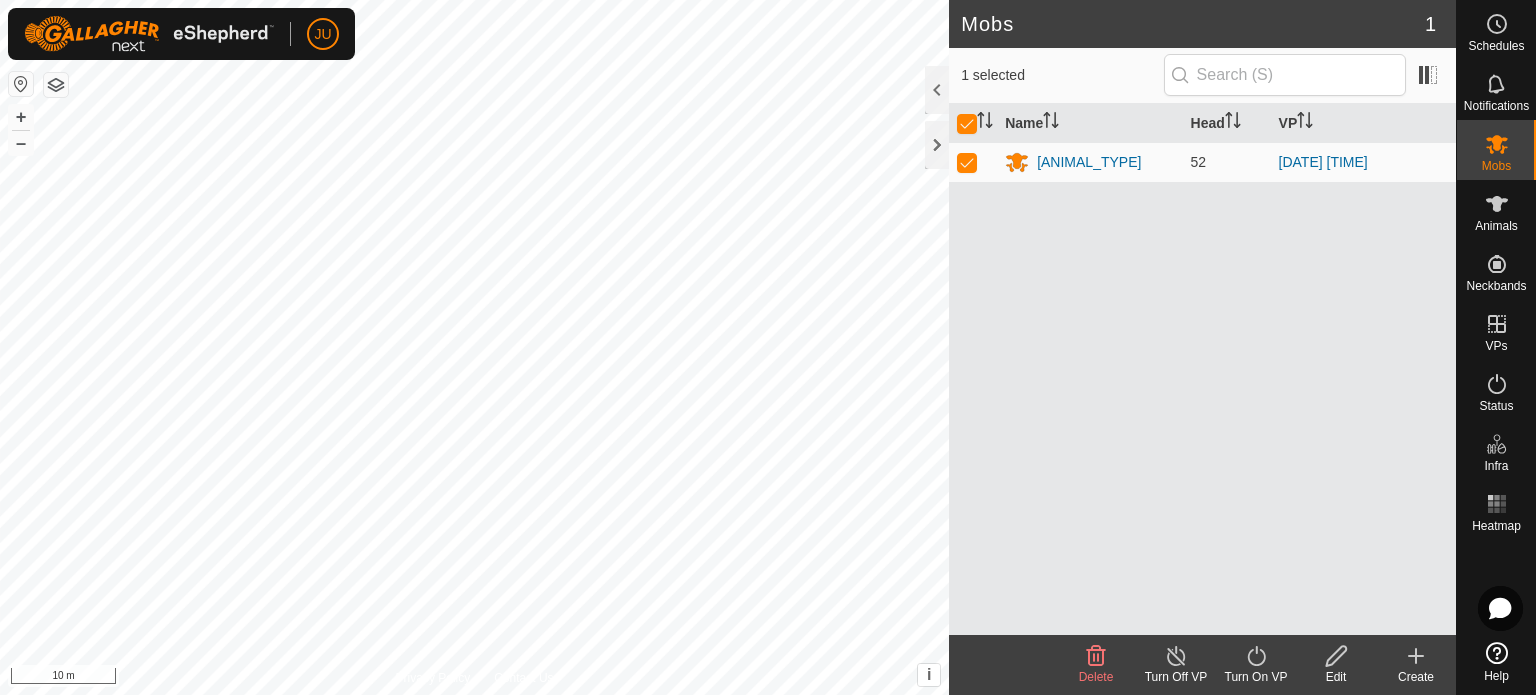 click 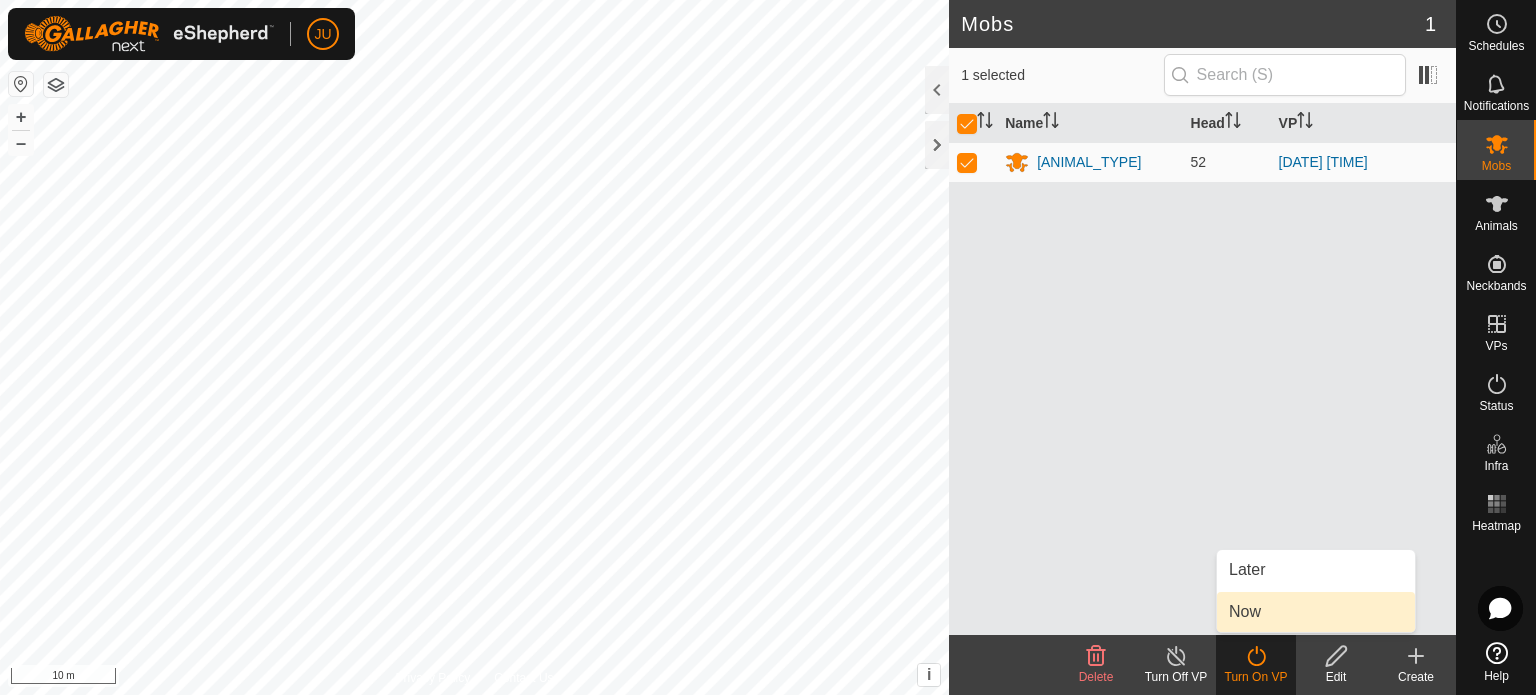 click on "Now" at bounding box center [1316, 612] 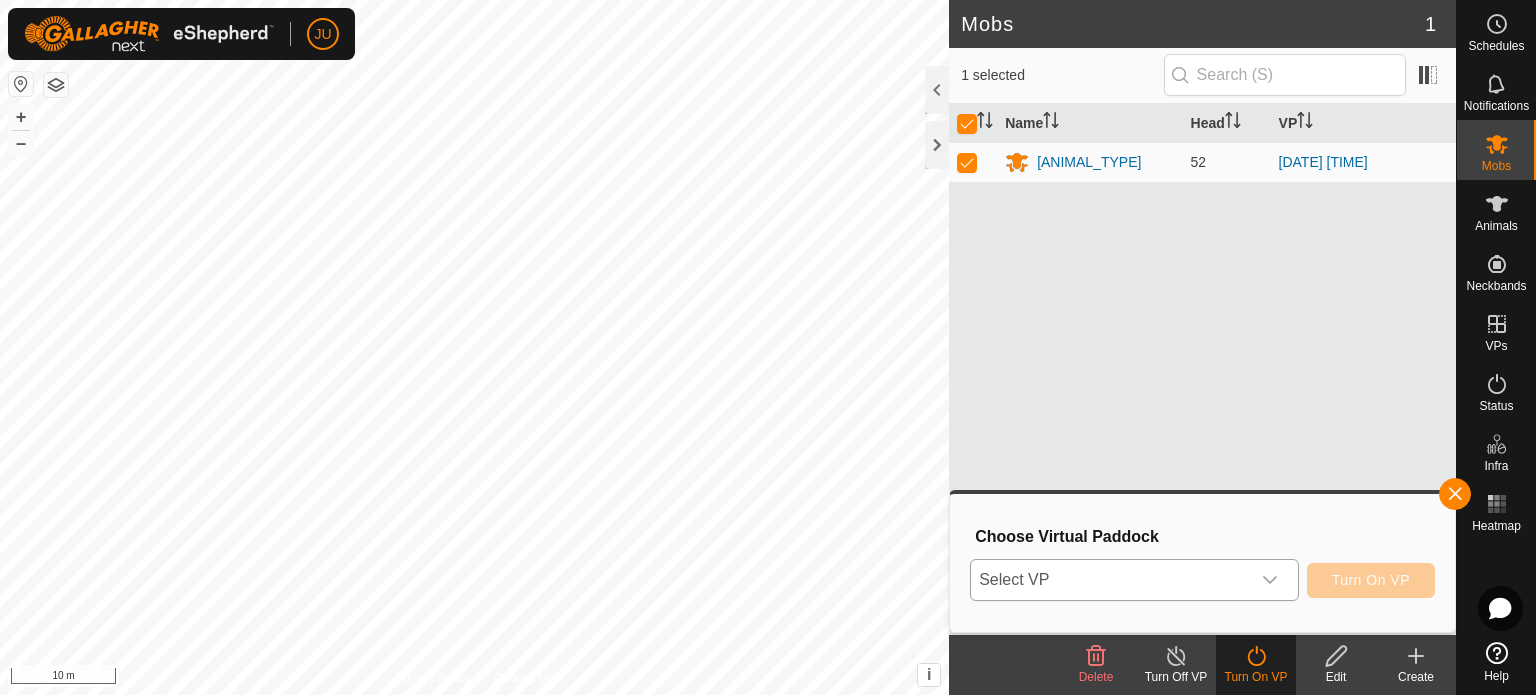click 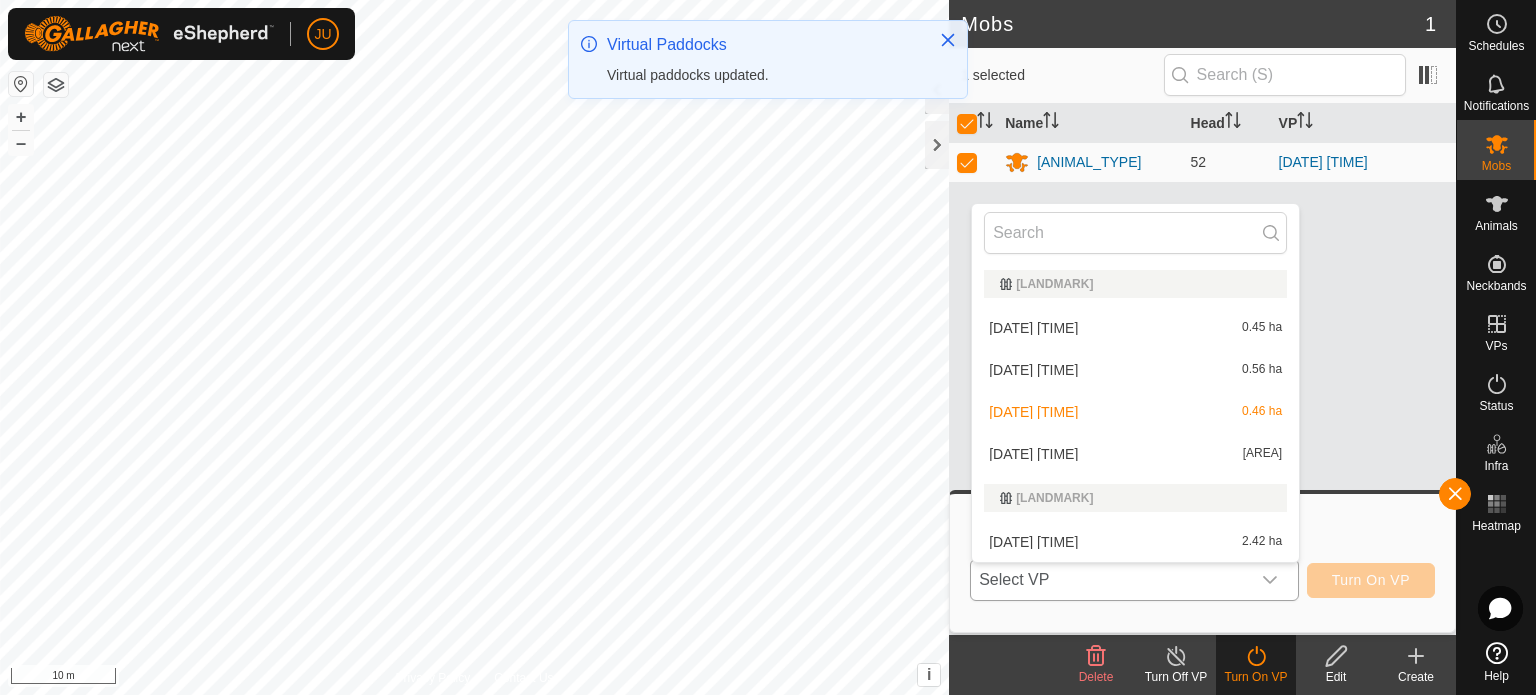click on "[DATE] [TIME] [AREA]" at bounding box center (1135, 454) 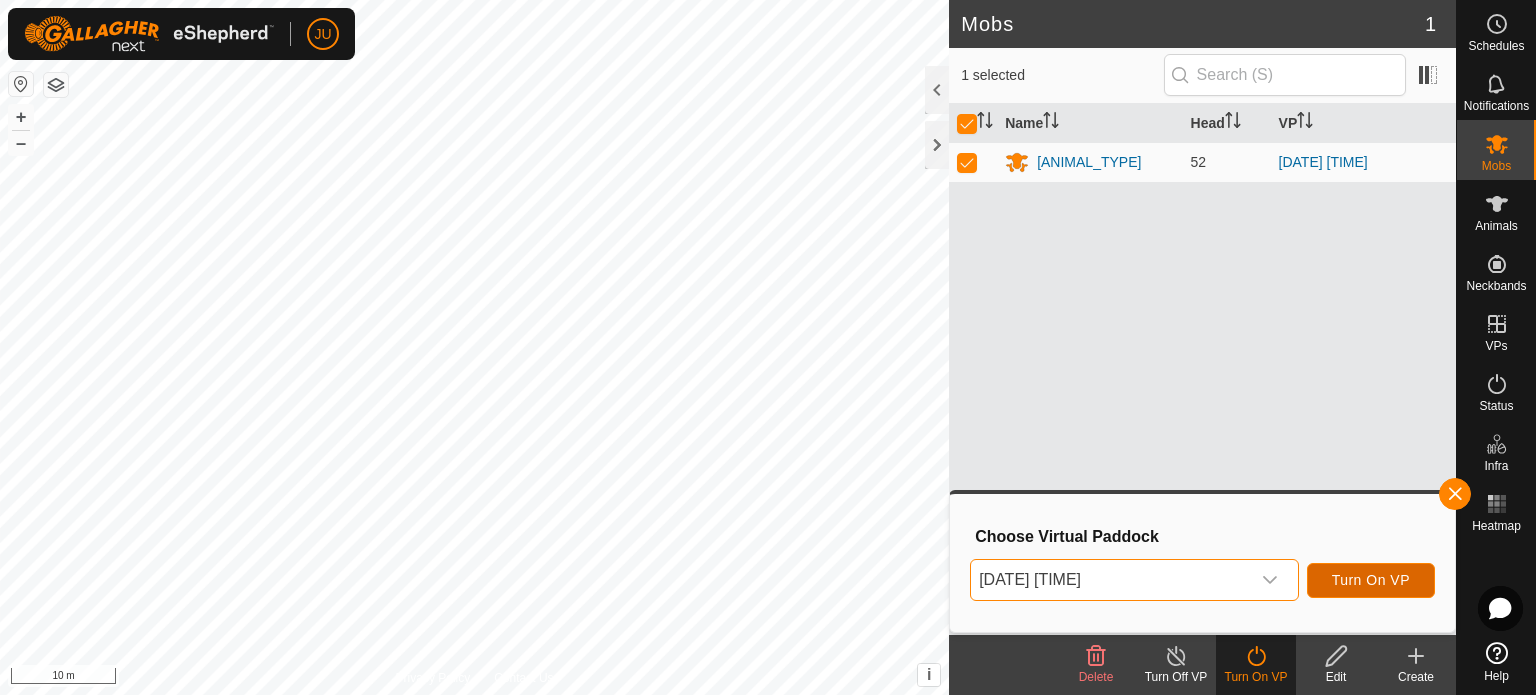 click on "Turn On VP" at bounding box center (1371, 580) 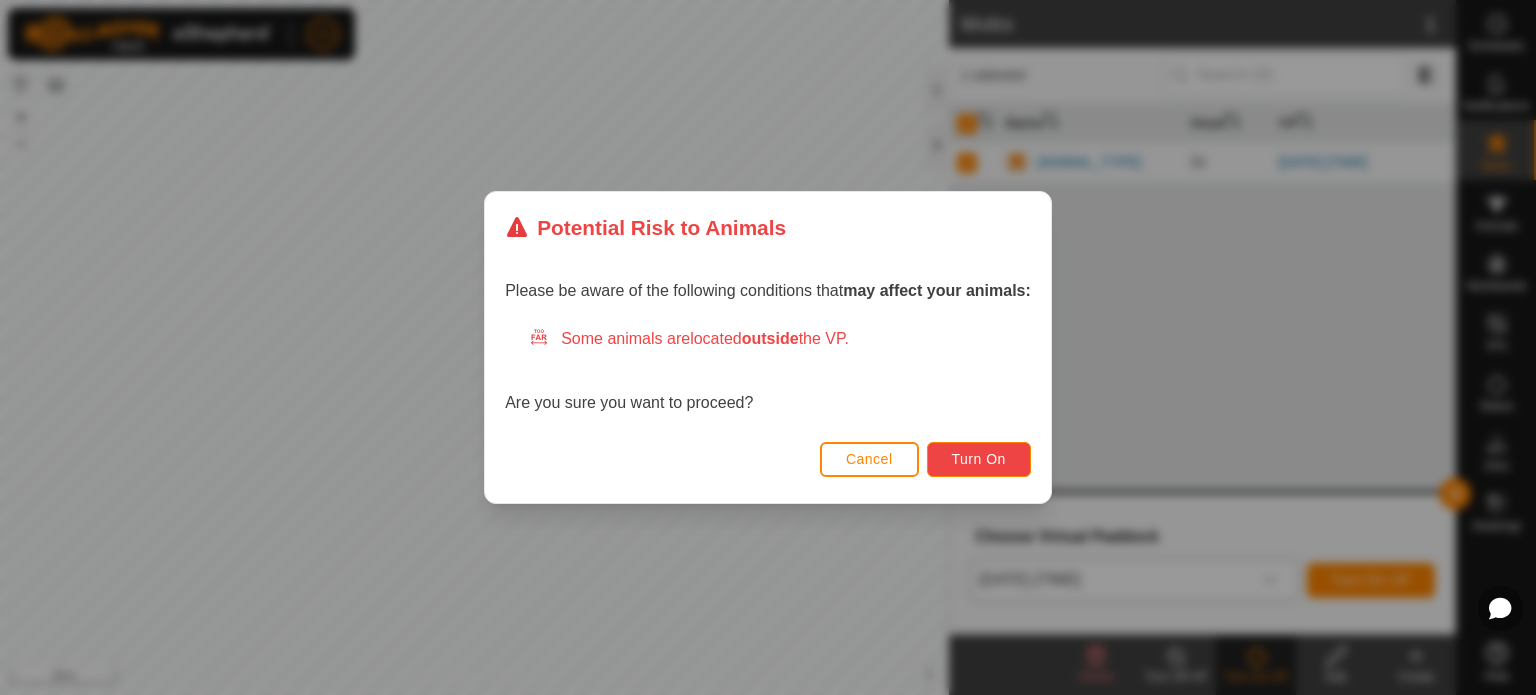 click on "Turn On" at bounding box center (979, 459) 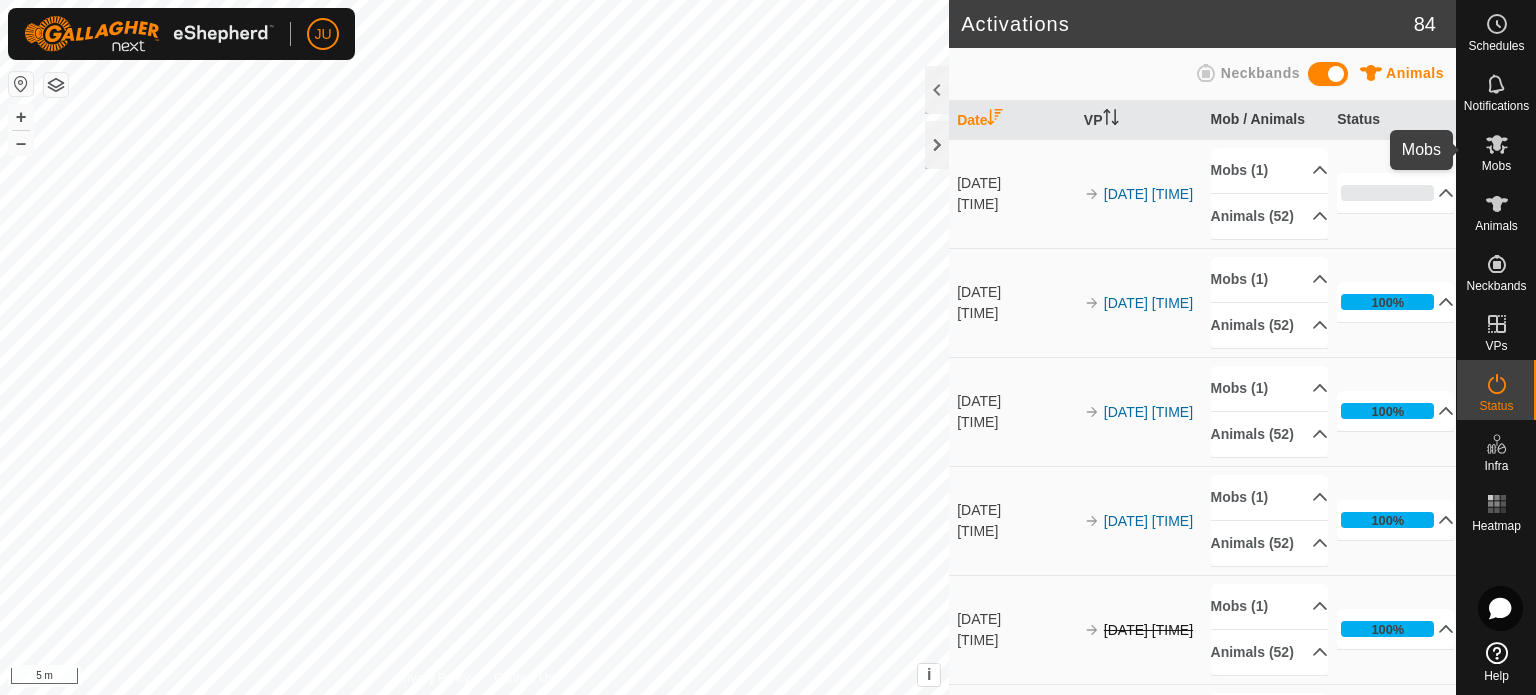 click at bounding box center (1497, 144) 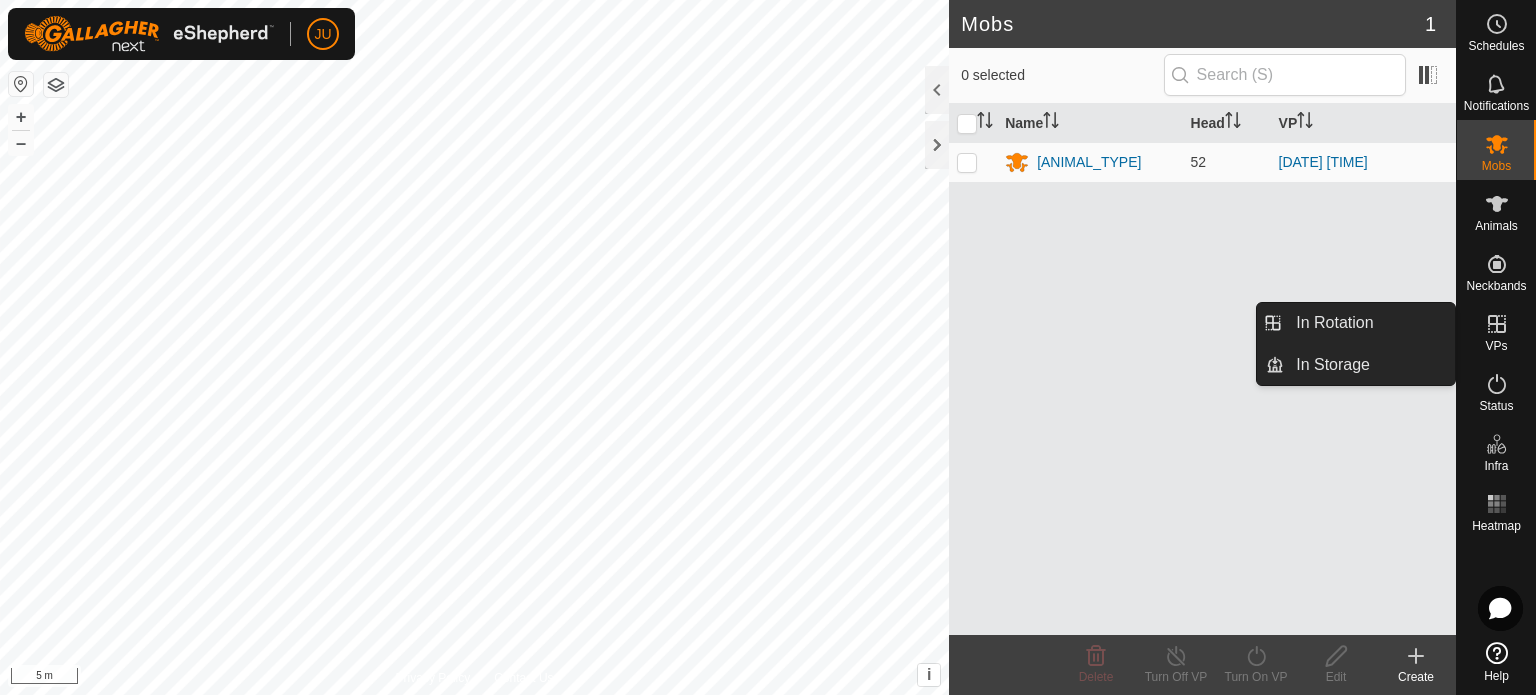 click at bounding box center [1497, 324] 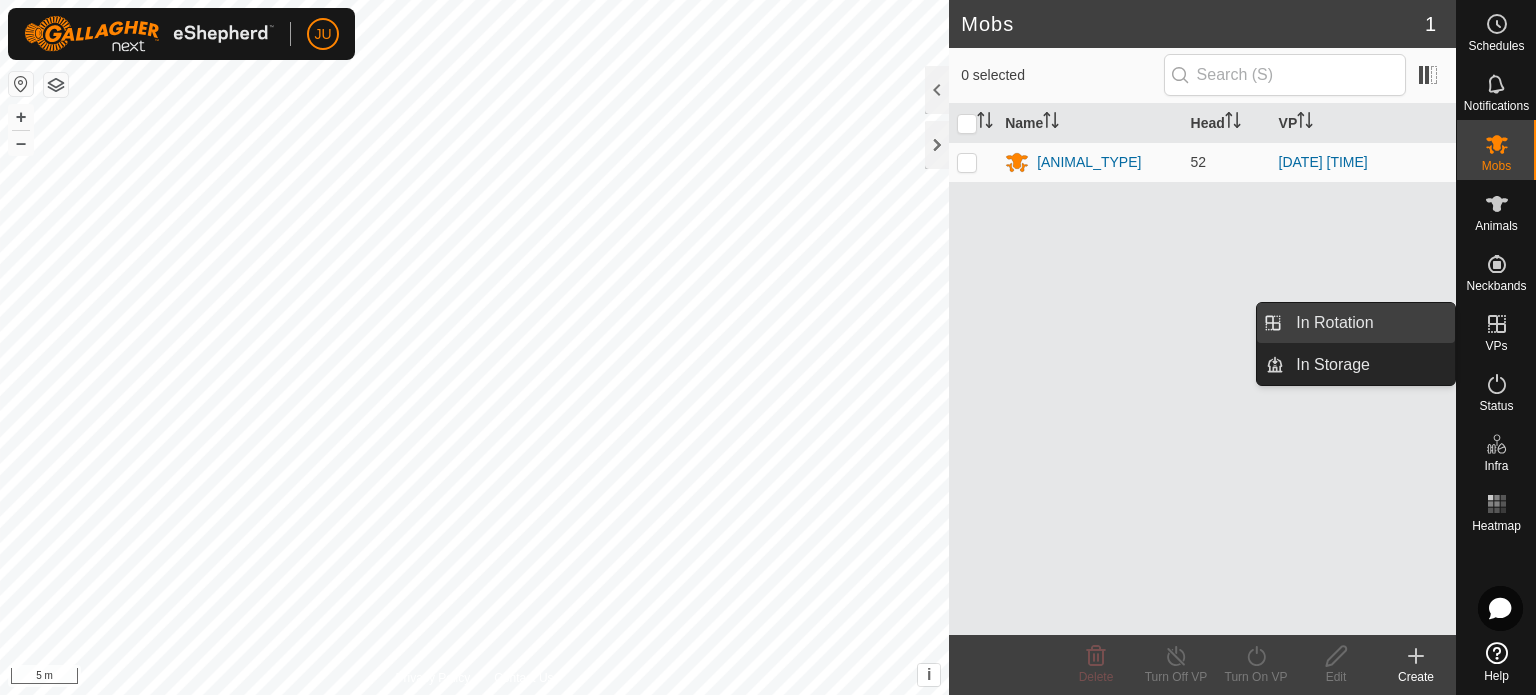click on "In Rotation" at bounding box center [1369, 323] 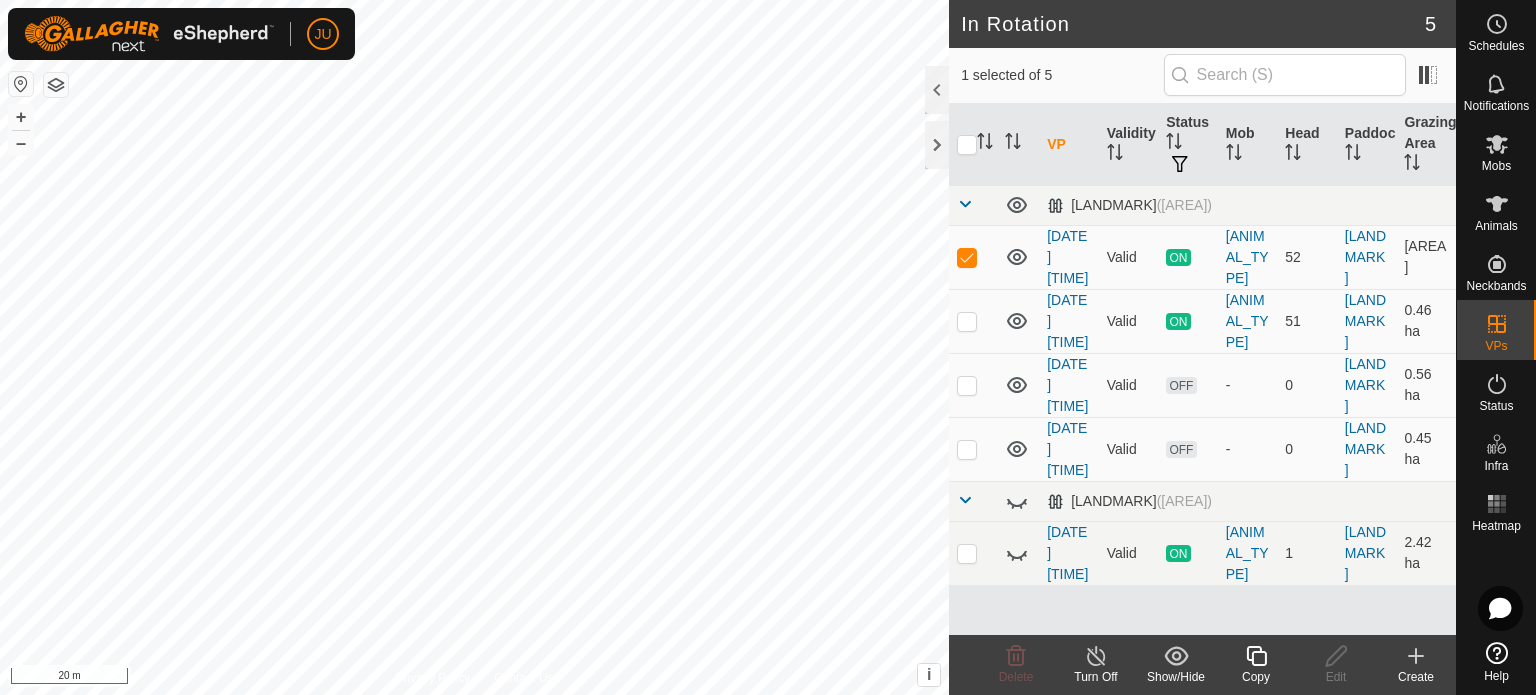 click 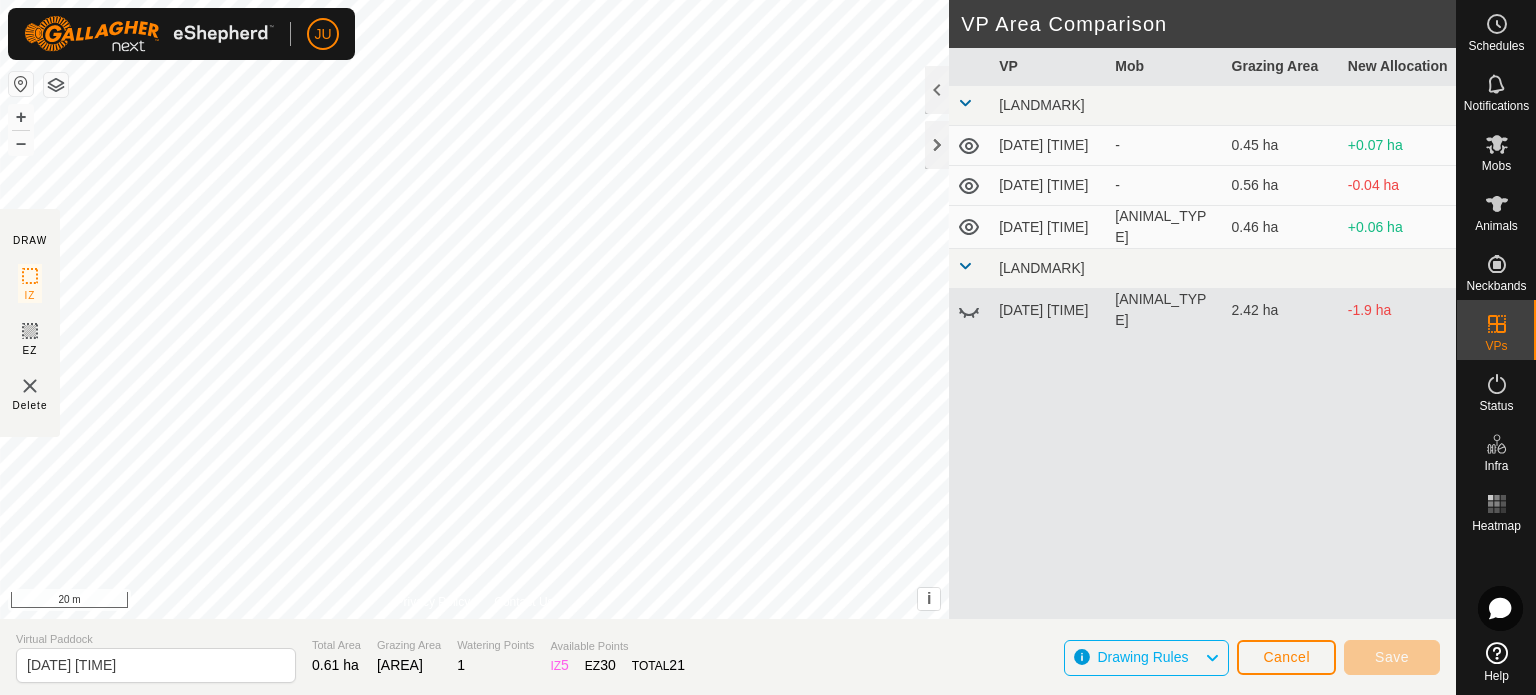 click 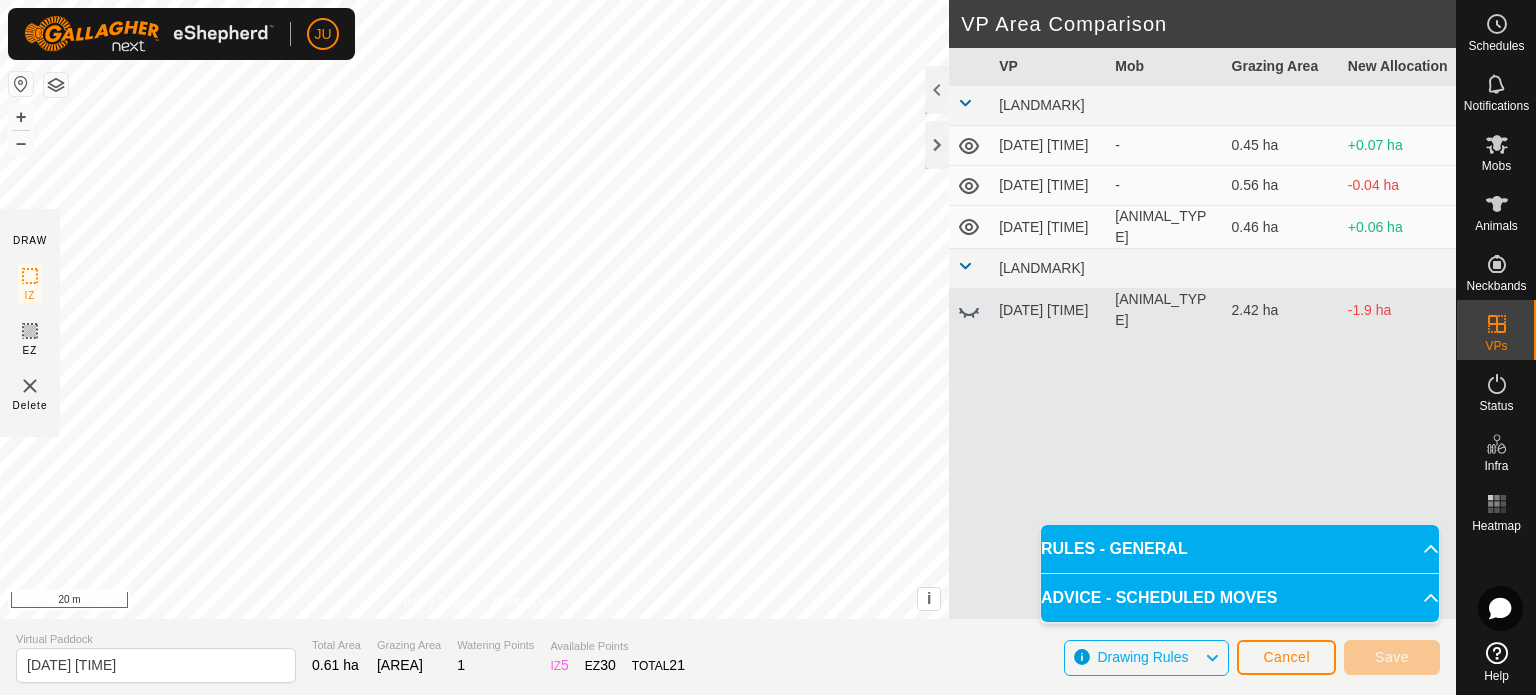 click on "RULES - GENERAL" at bounding box center [1240, 549] 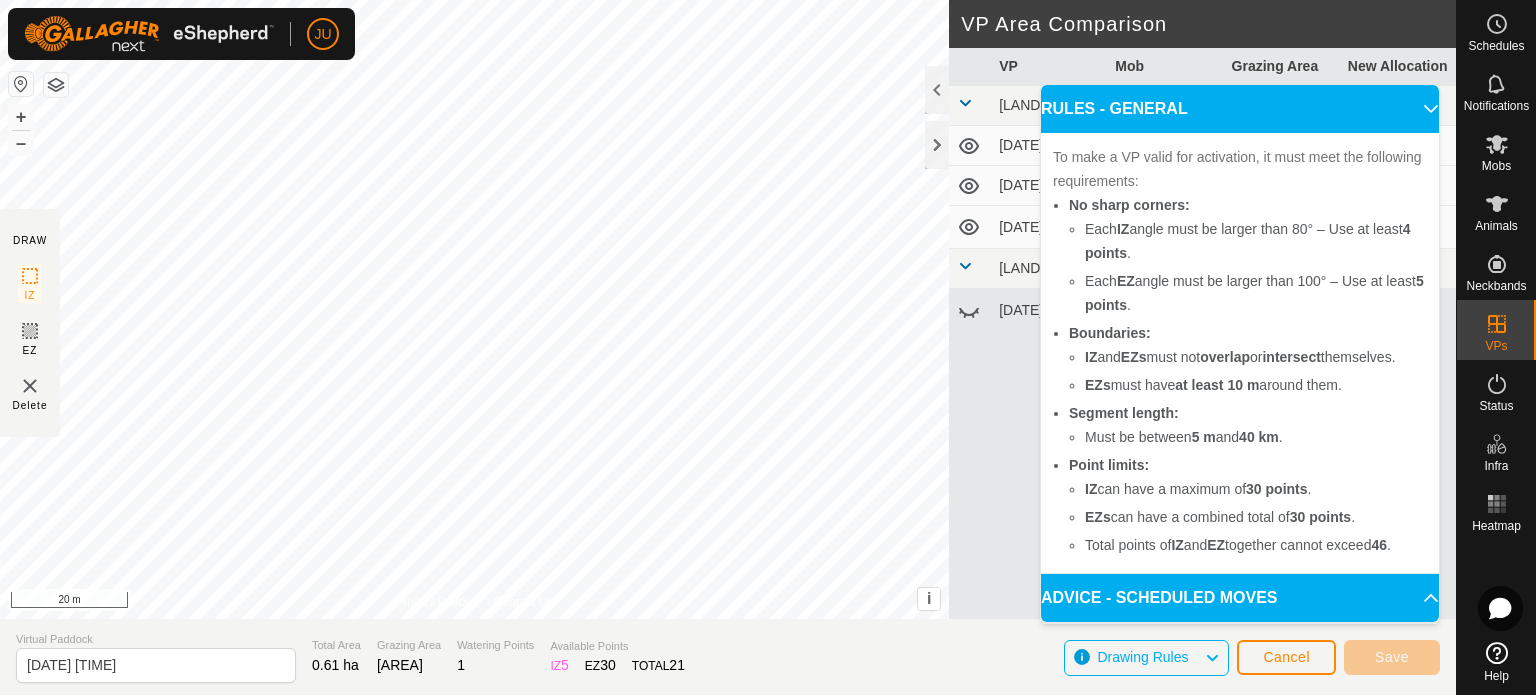 click on "ADVICE - SCHEDULED MOVES" at bounding box center [1240, 598] 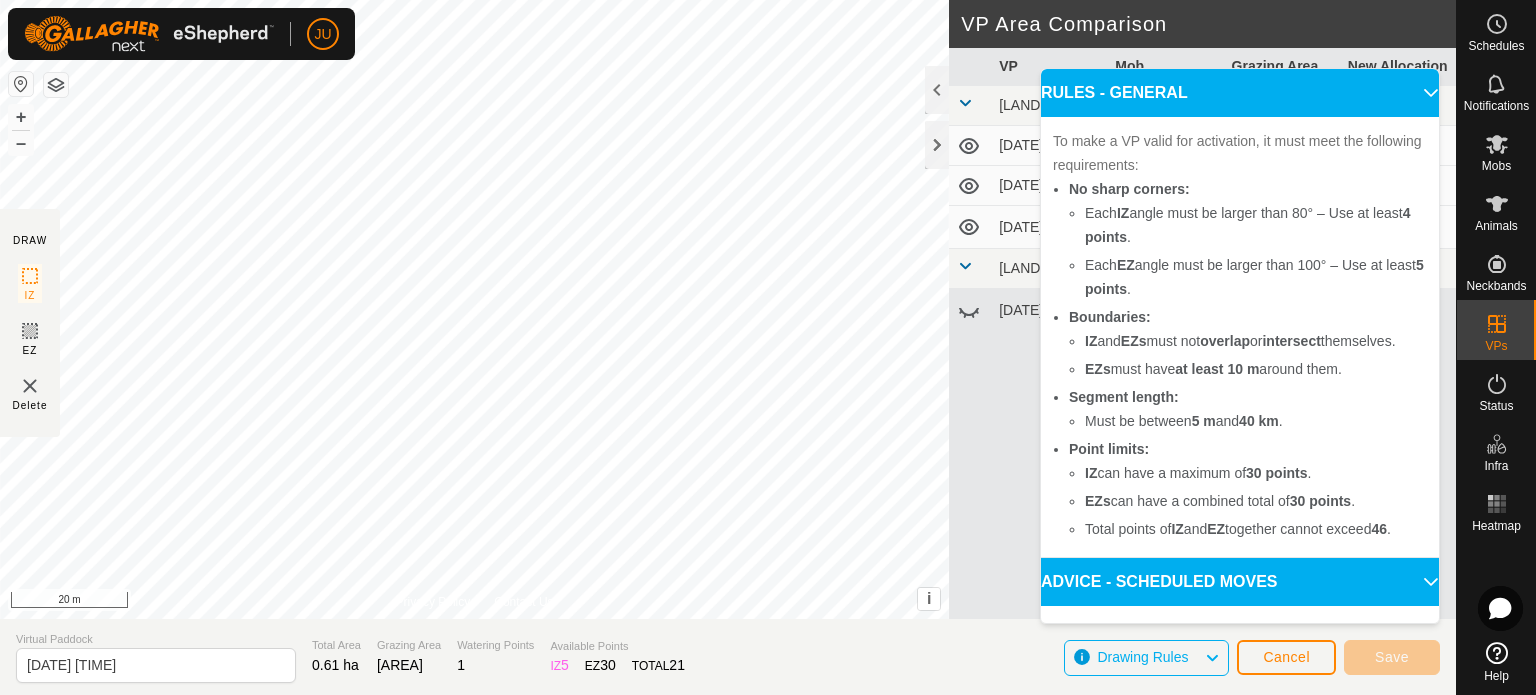click on "ADVICE - SCHEDULED MOVES" at bounding box center [1240, 582] 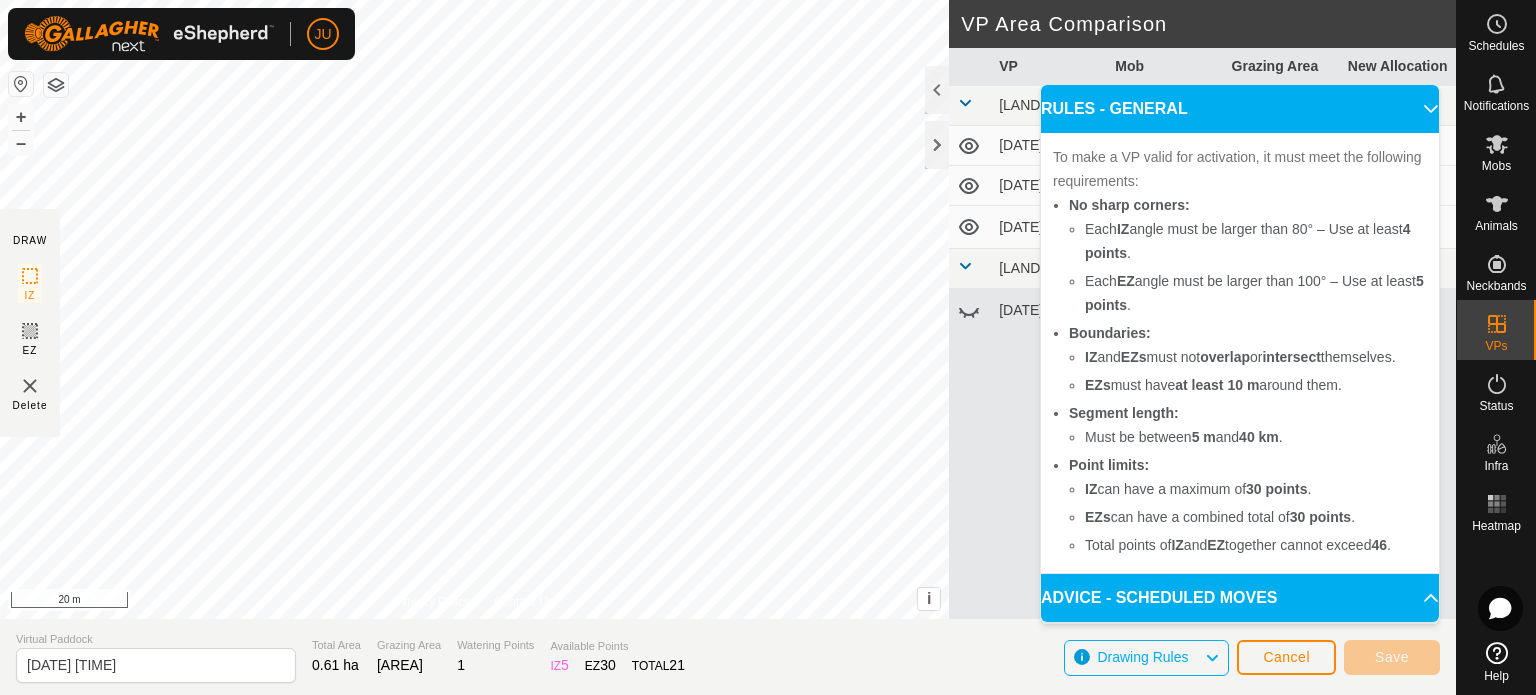 scroll, scrollTop: 8, scrollLeft: 0, axis: vertical 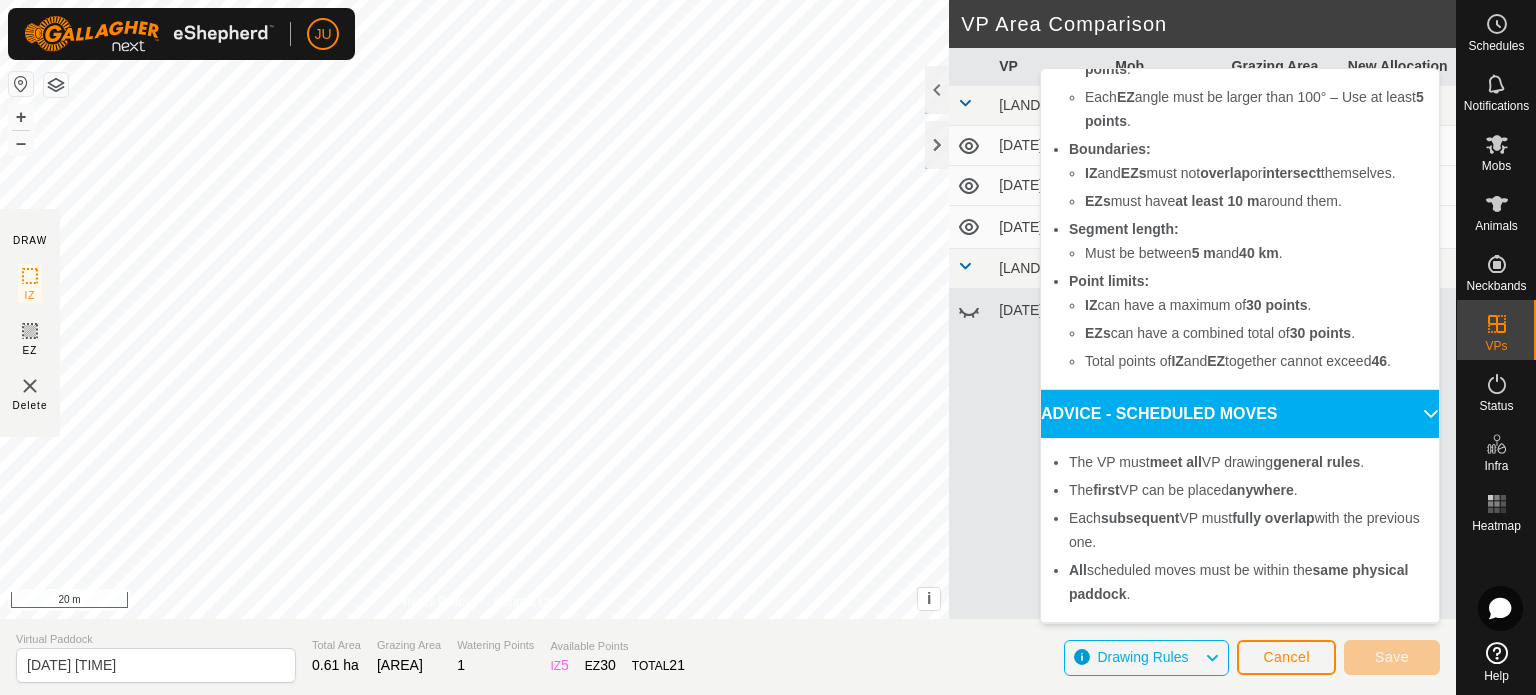 click on "ADVICE - SCHEDULED MOVES" at bounding box center (1240, 414) 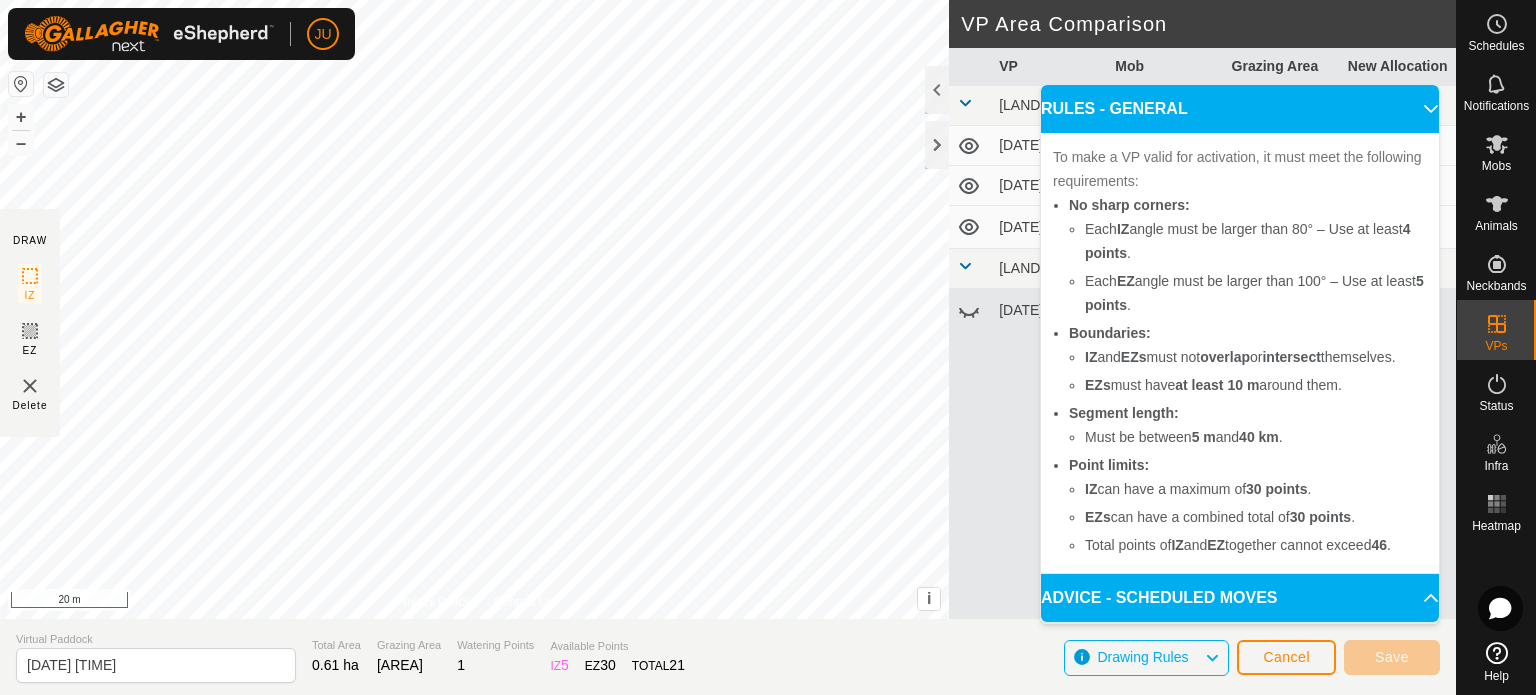 scroll, scrollTop: 8, scrollLeft: 0, axis: vertical 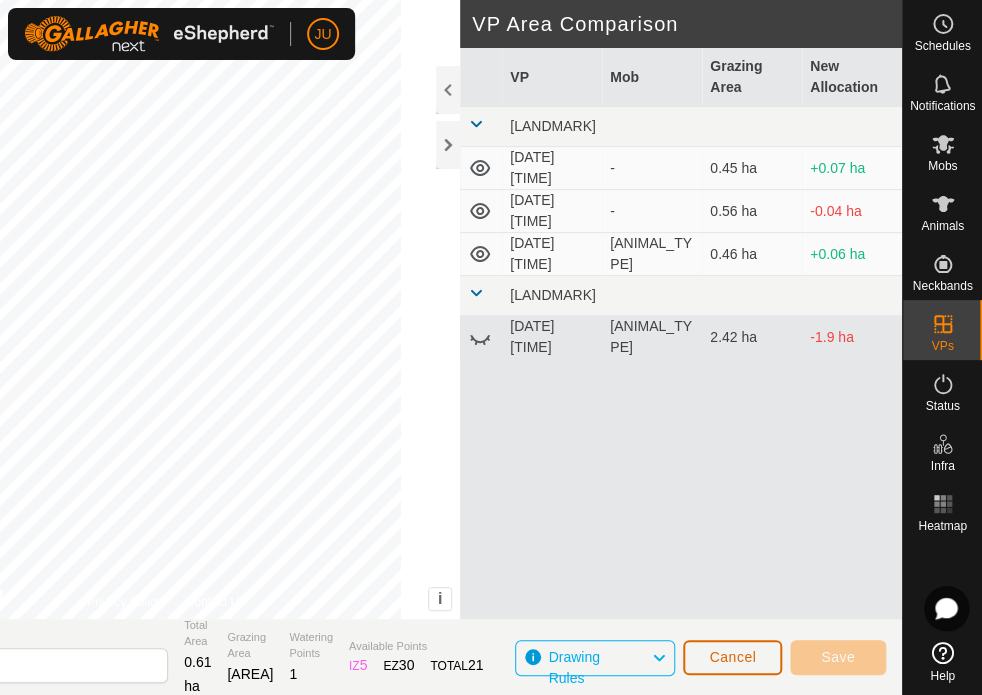 click on "Cancel" 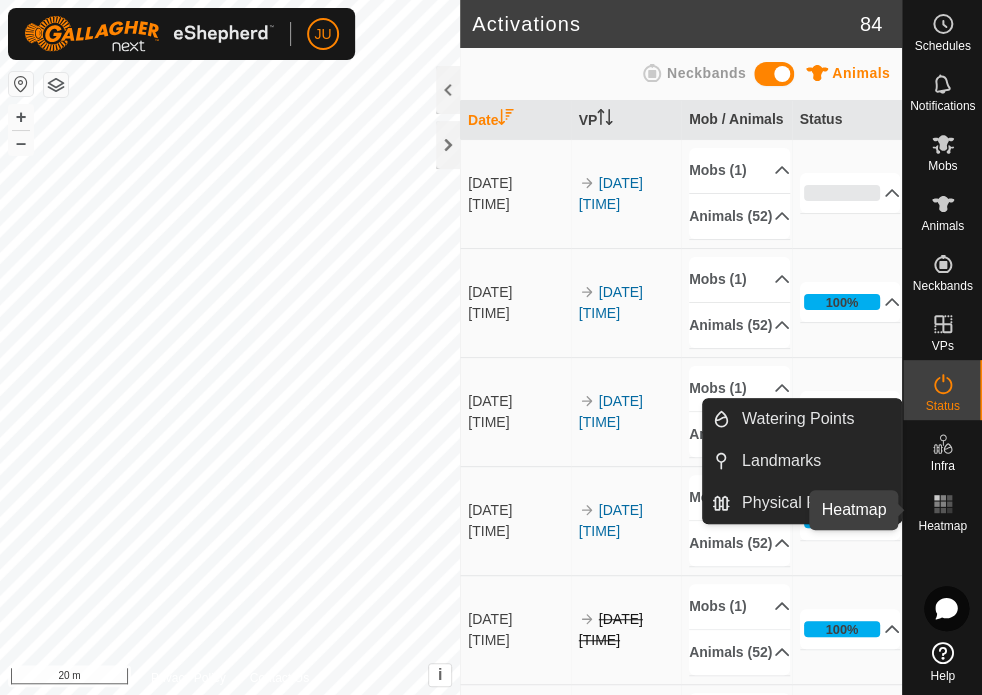 click 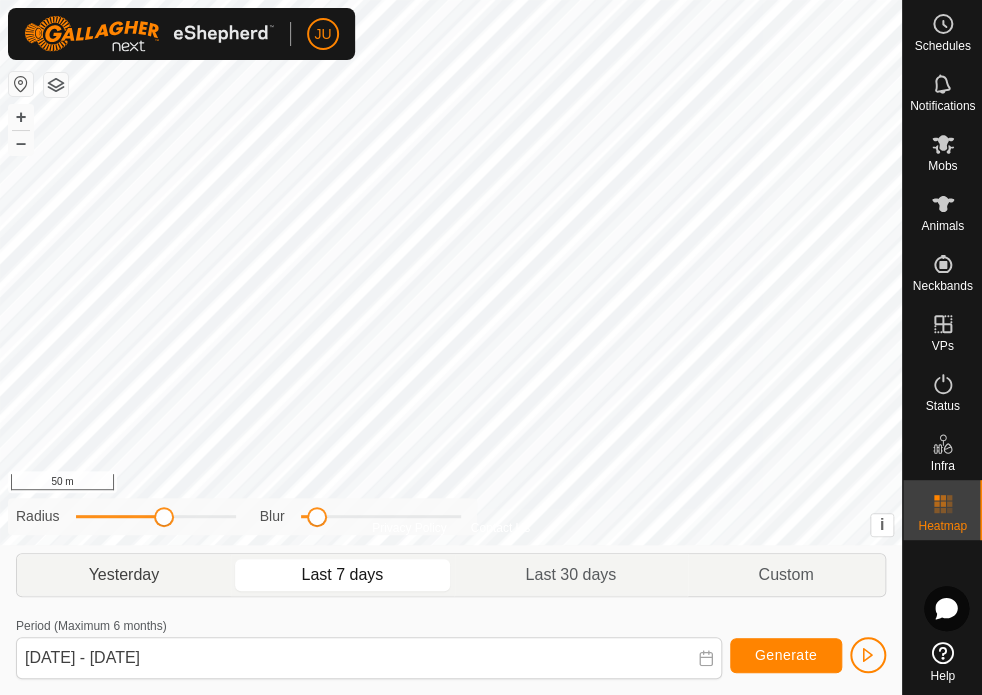 click on "Yesterday" 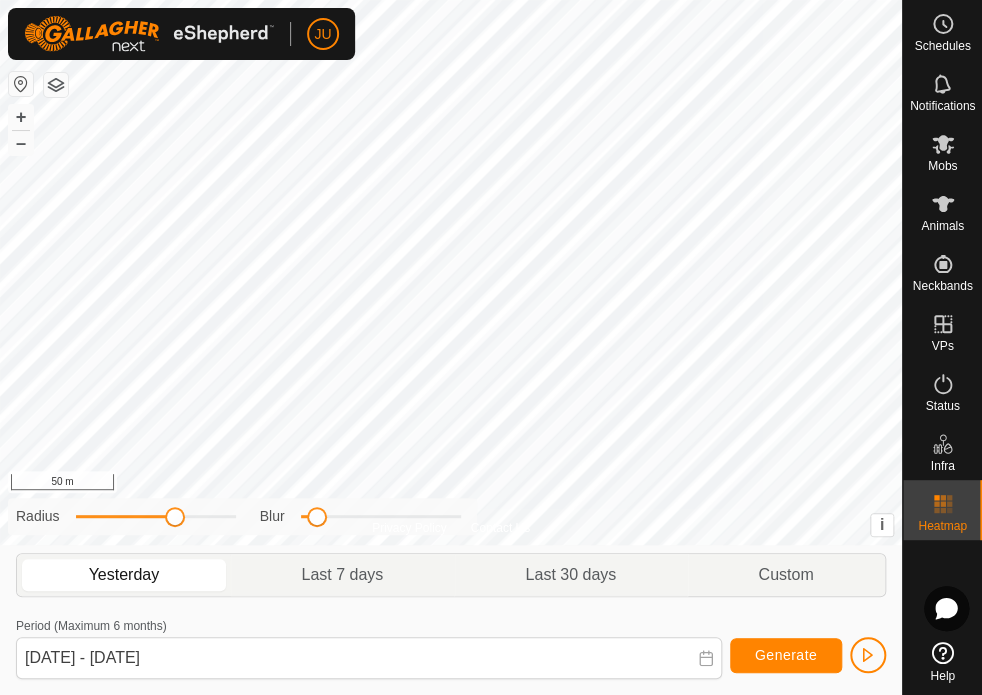 drag, startPoint x: 163, startPoint y: 516, endPoint x: 174, endPoint y: 525, distance: 14.21267 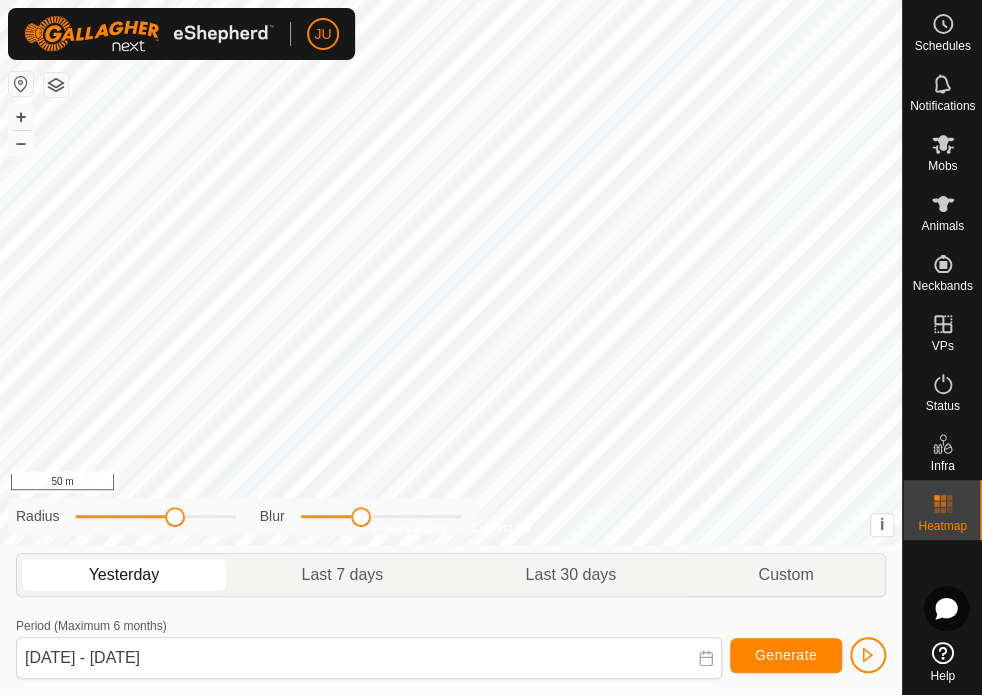 drag, startPoint x: 316, startPoint y: 519, endPoint x: 361, endPoint y: 520, distance: 45.01111 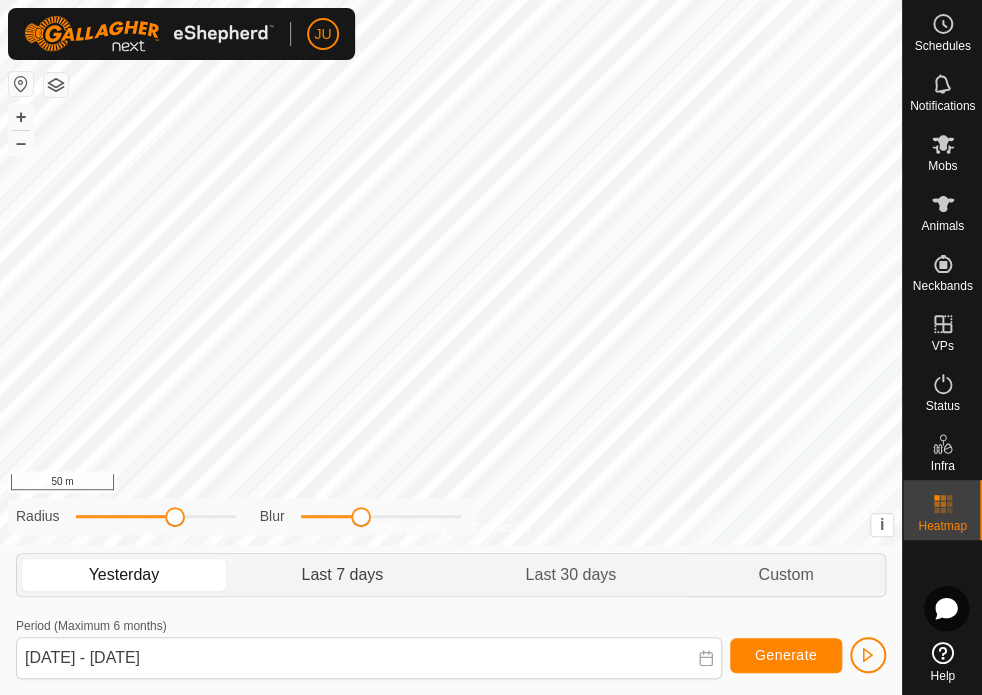 click on "Last 7 days" 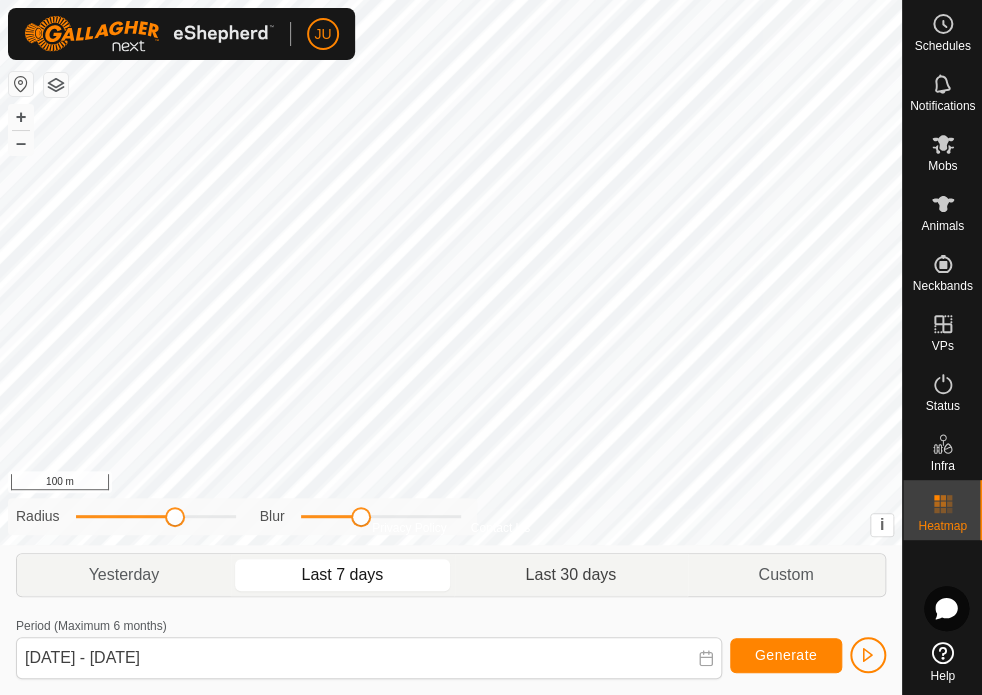 click on "Last 30 days" 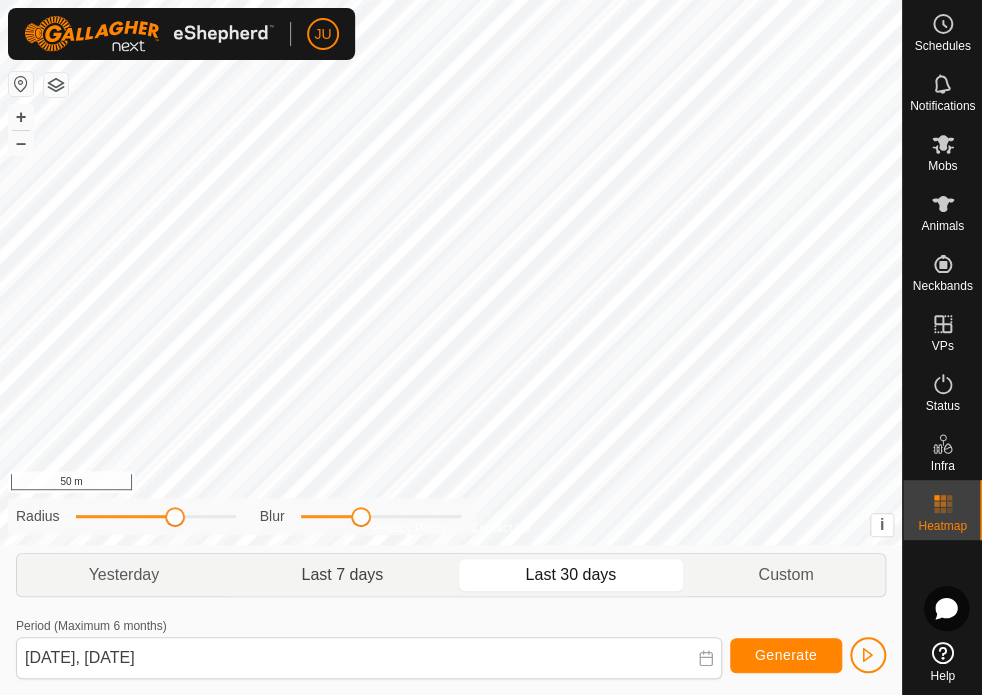 click on "Last 7 days" 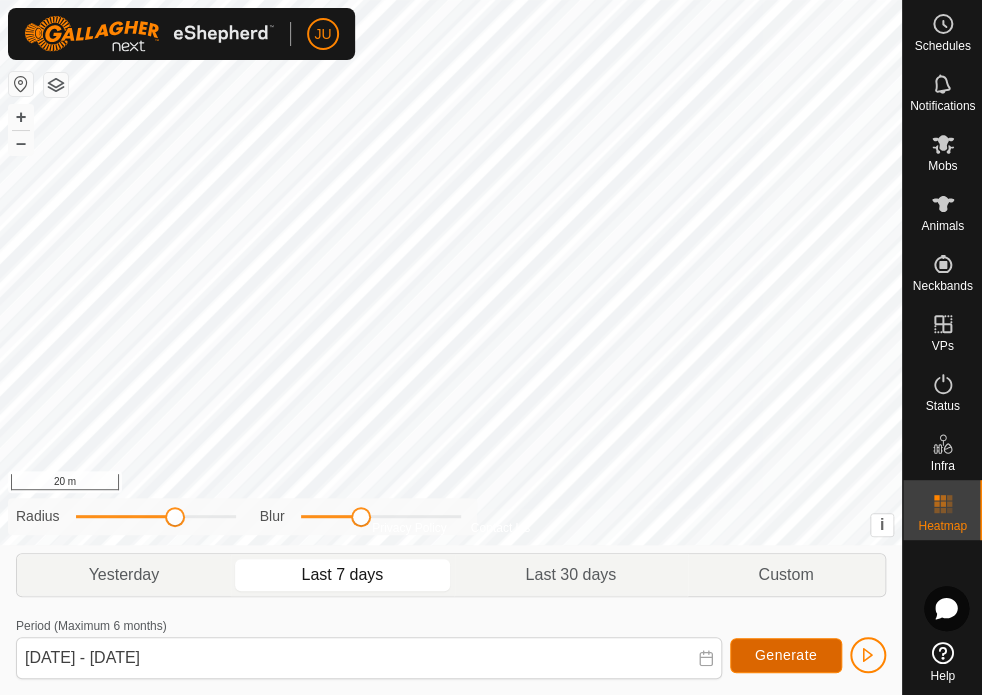 click on "Generate" 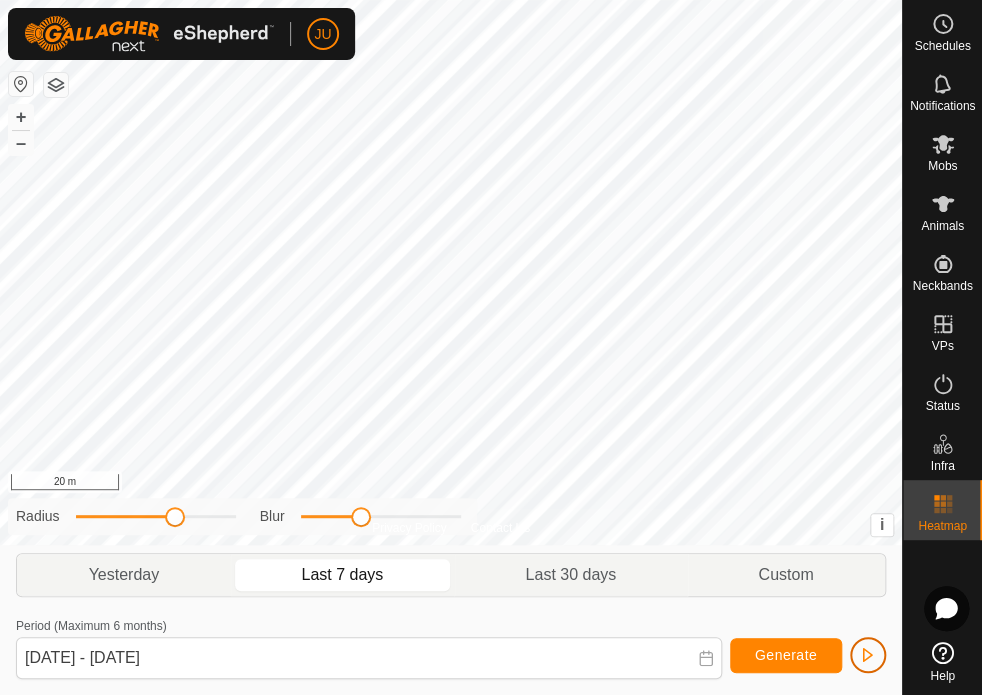 click 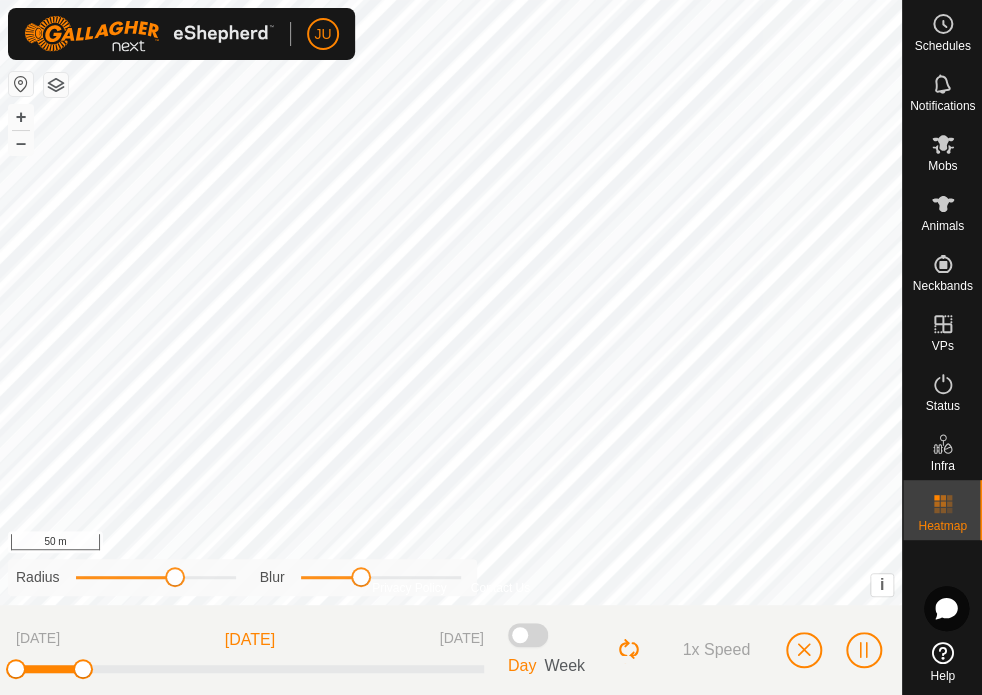 click 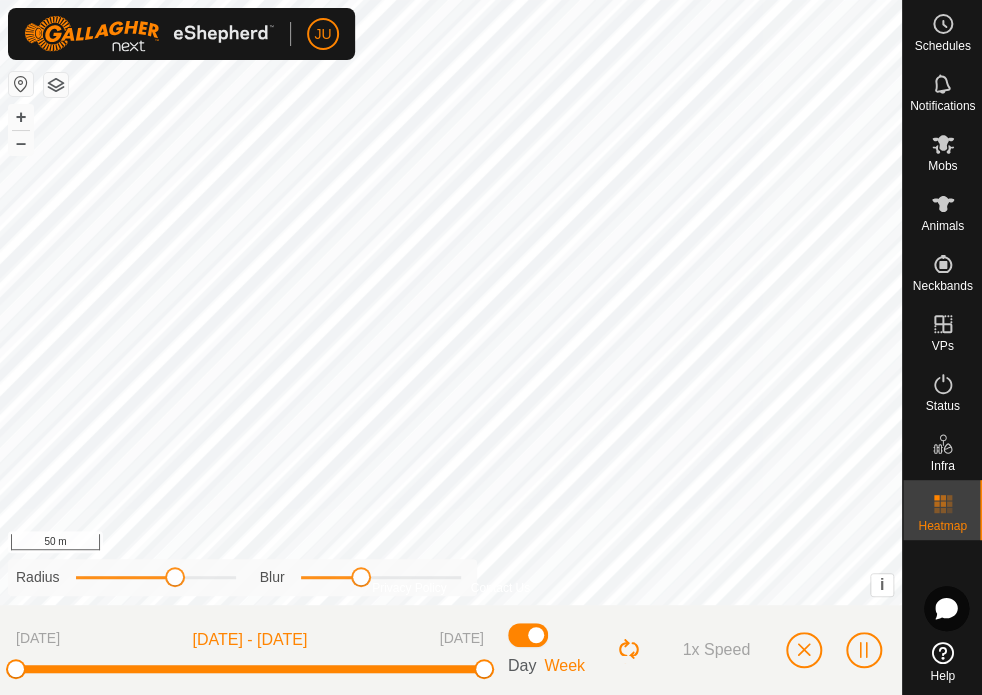 click 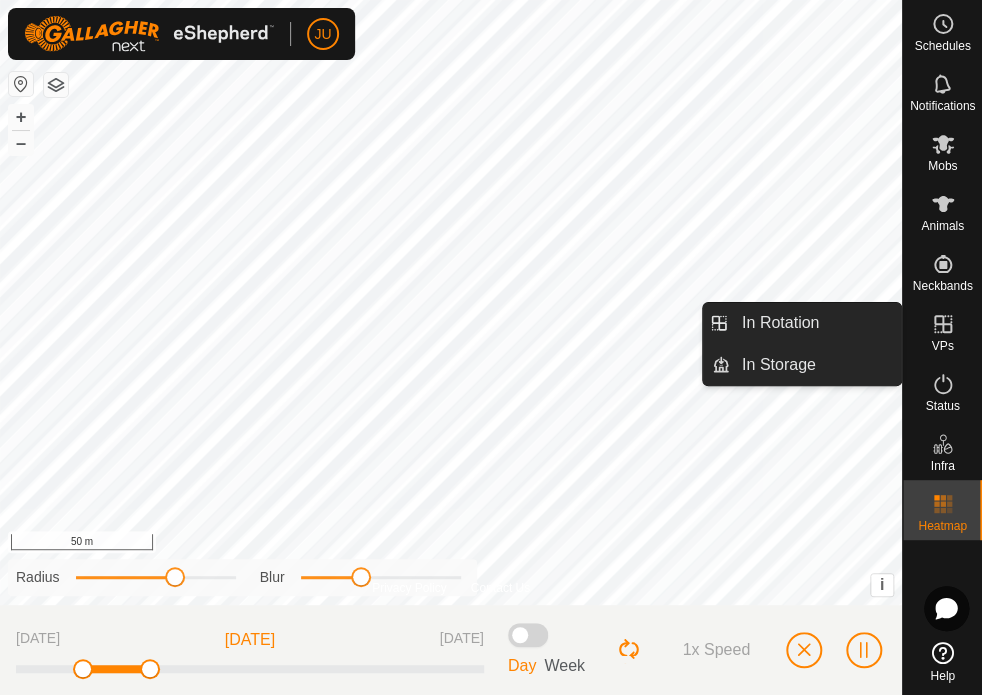 click 